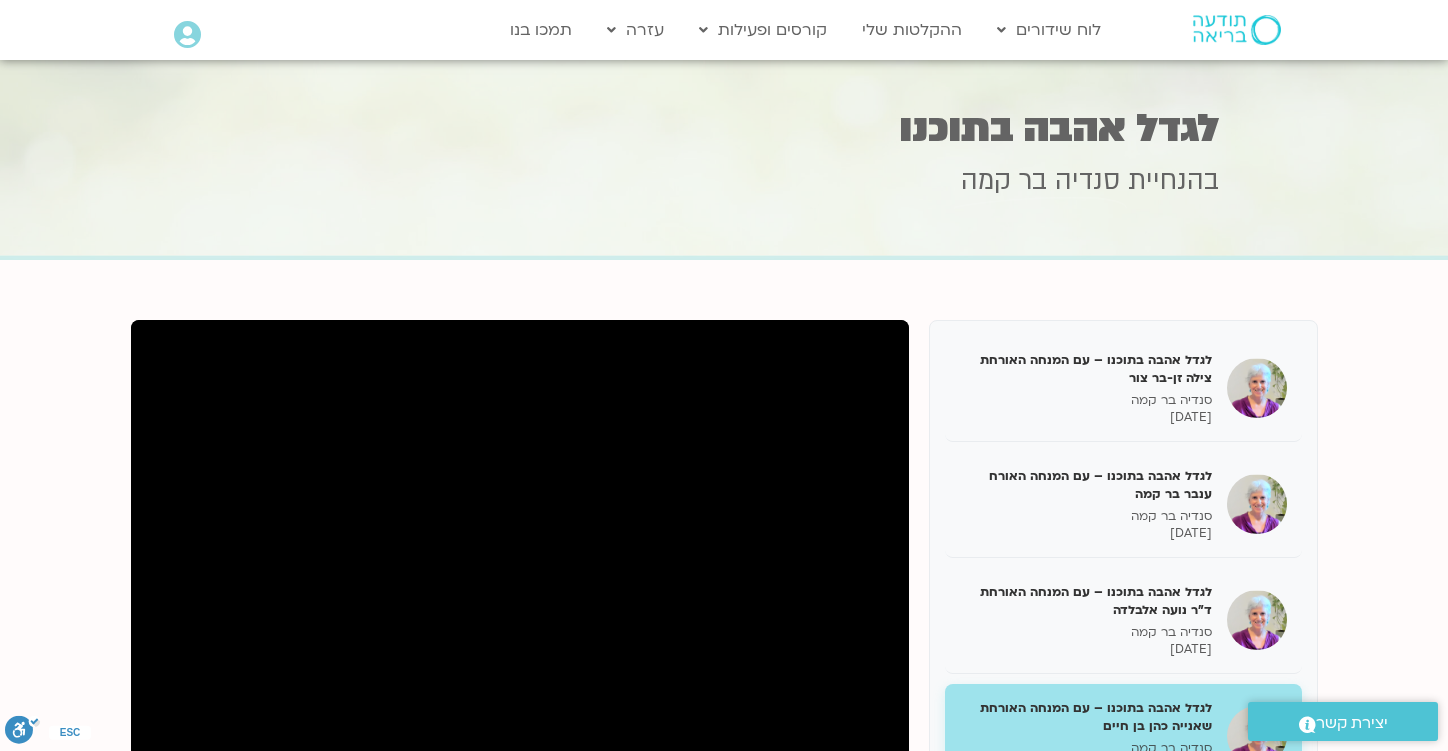 scroll, scrollTop: 179, scrollLeft: 0, axis: vertical 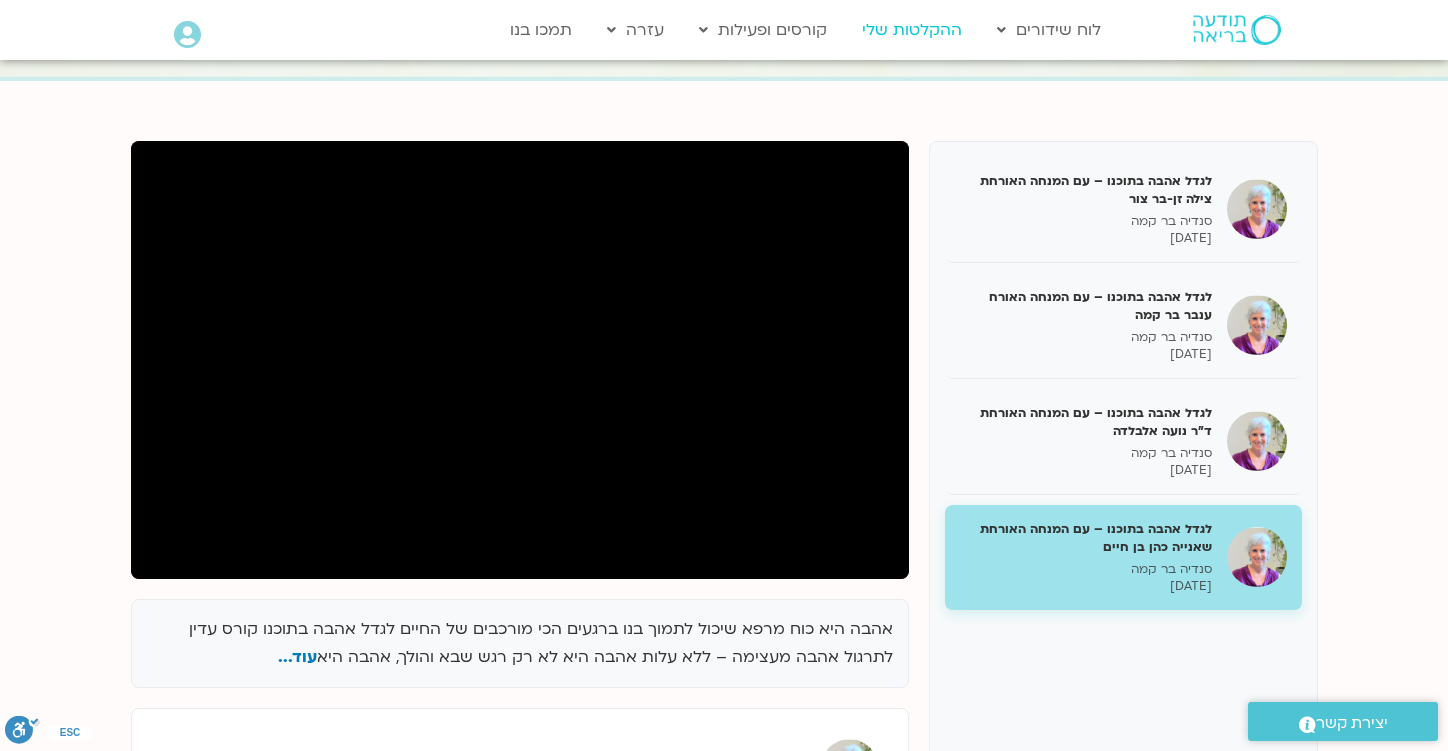 click on "ההקלטות שלי" at bounding box center (912, 30) 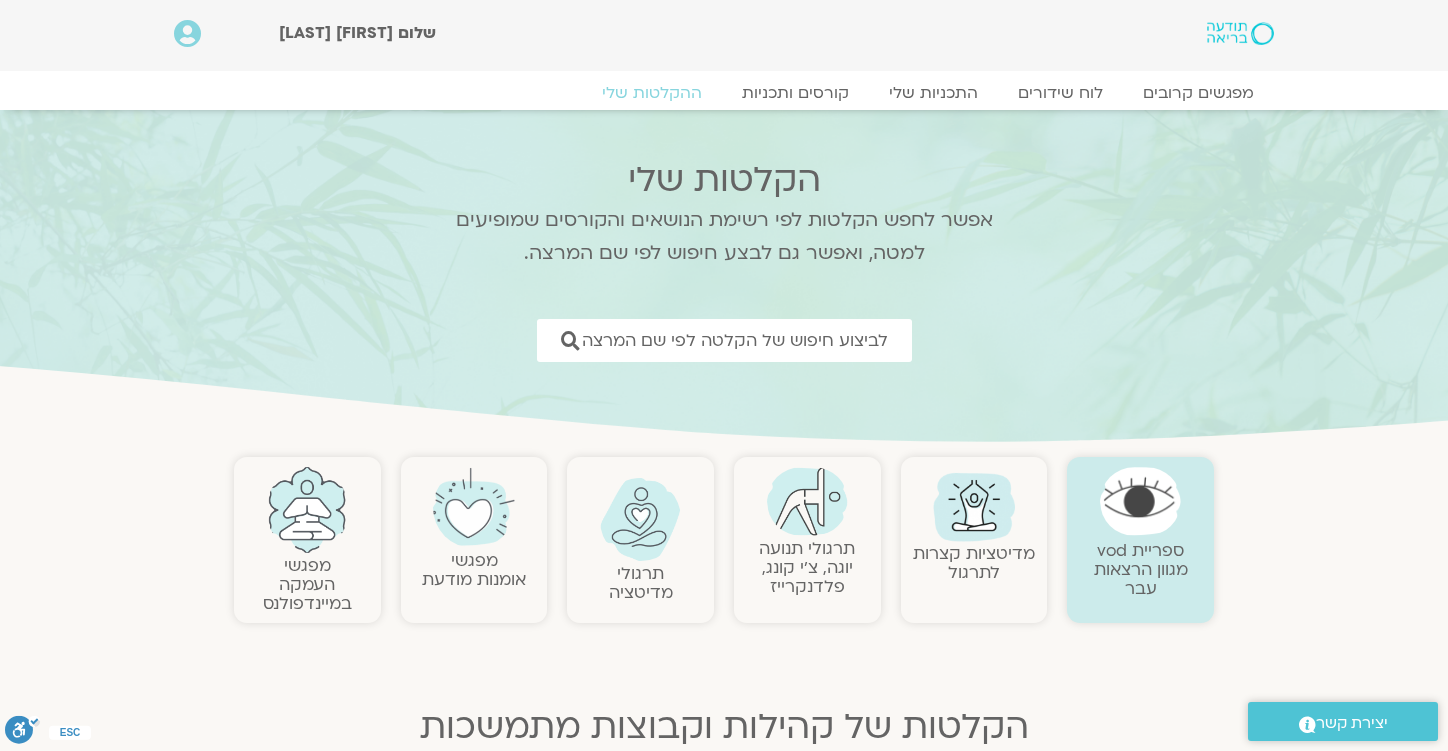 scroll, scrollTop: 0, scrollLeft: 0, axis: both 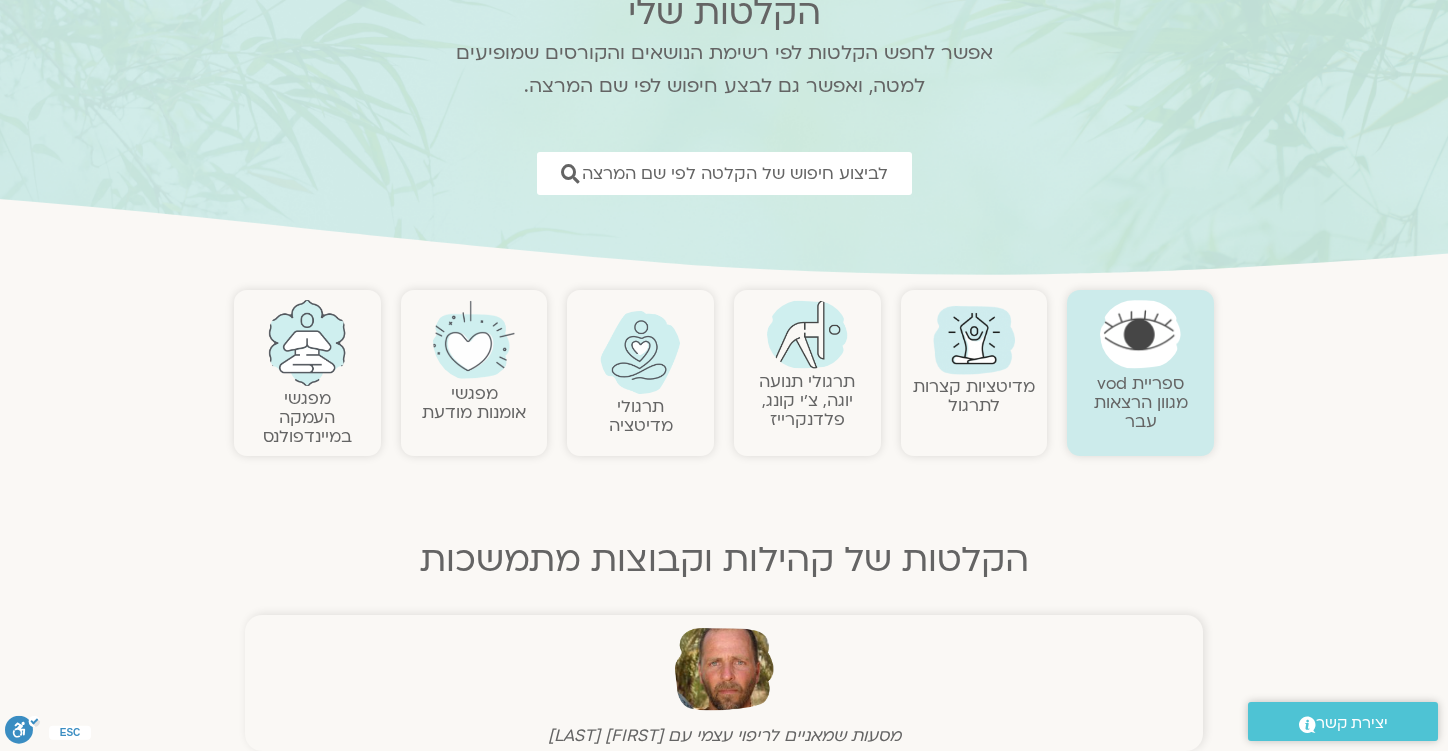 click at bounding box center [640, 361] 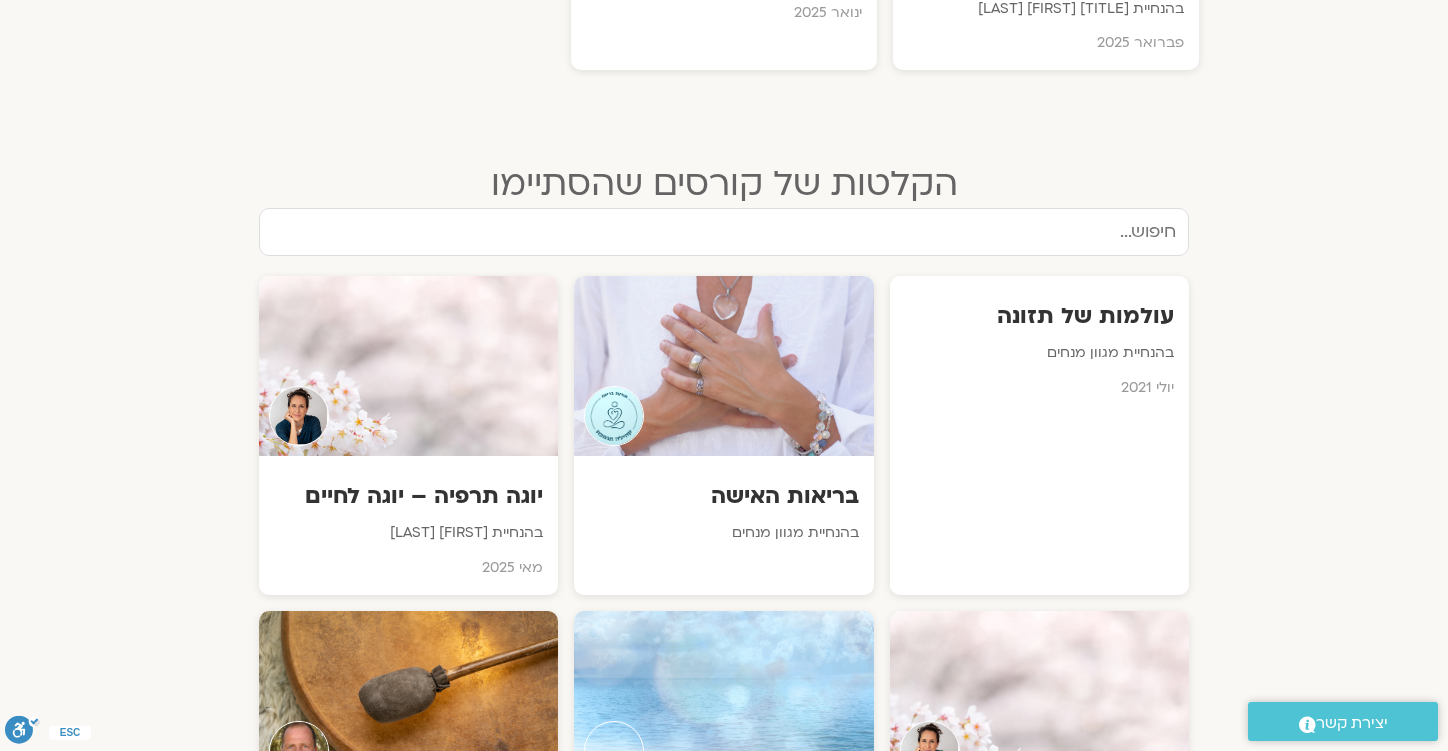scroll, scrollTop: 2856, scrollLeft: 0, axis: vertical 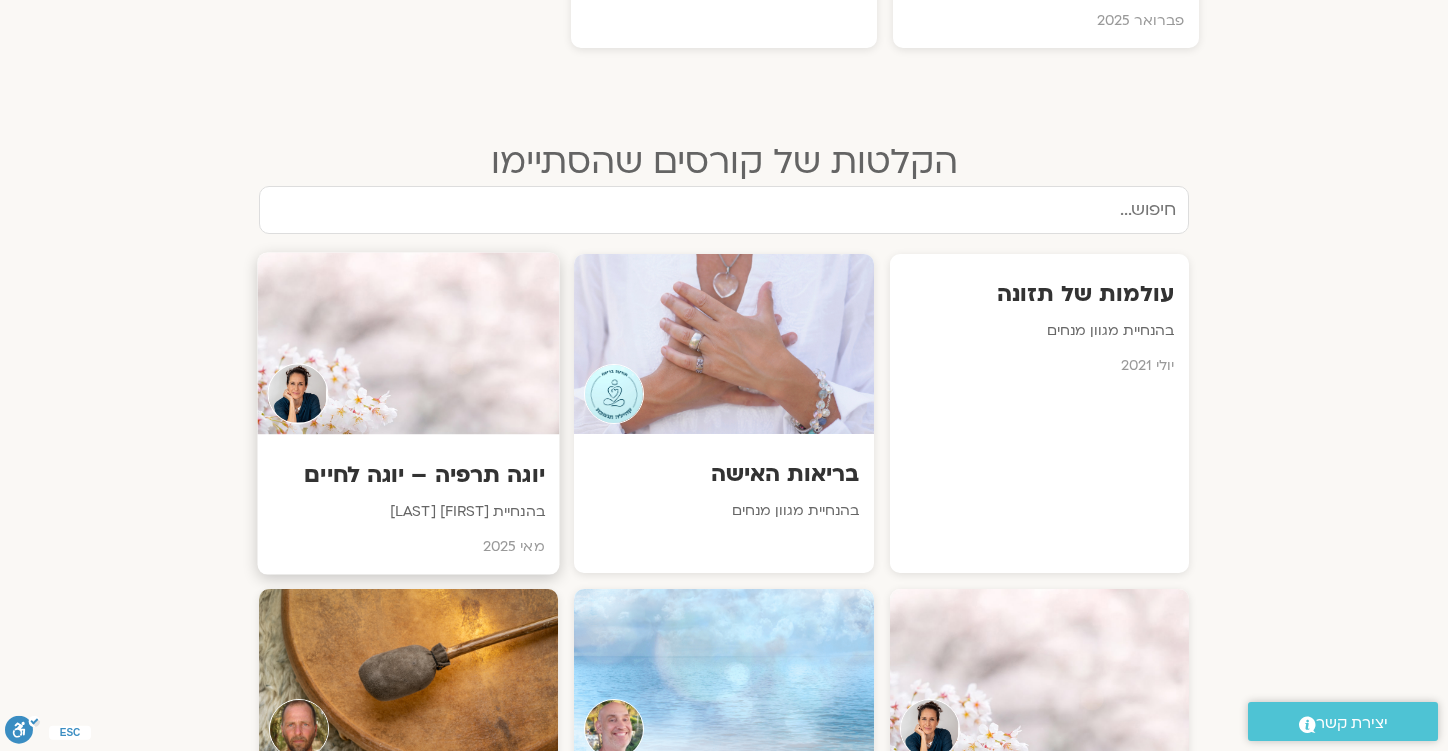 click on "יוגה תרפיה – יוגה לחיים" at bounding box center [409, 475] 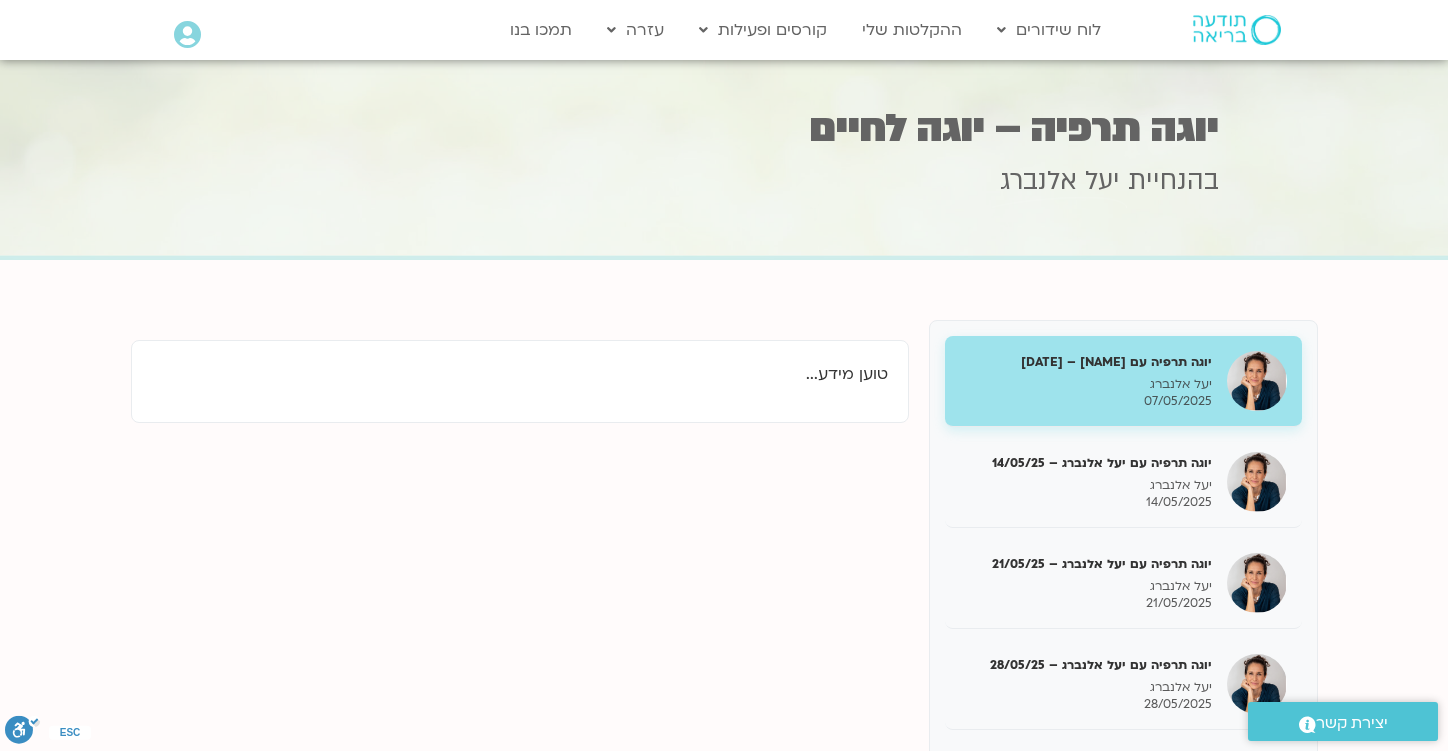 scroll, scrollTop: 0, scrollLeft: 0, axis: both 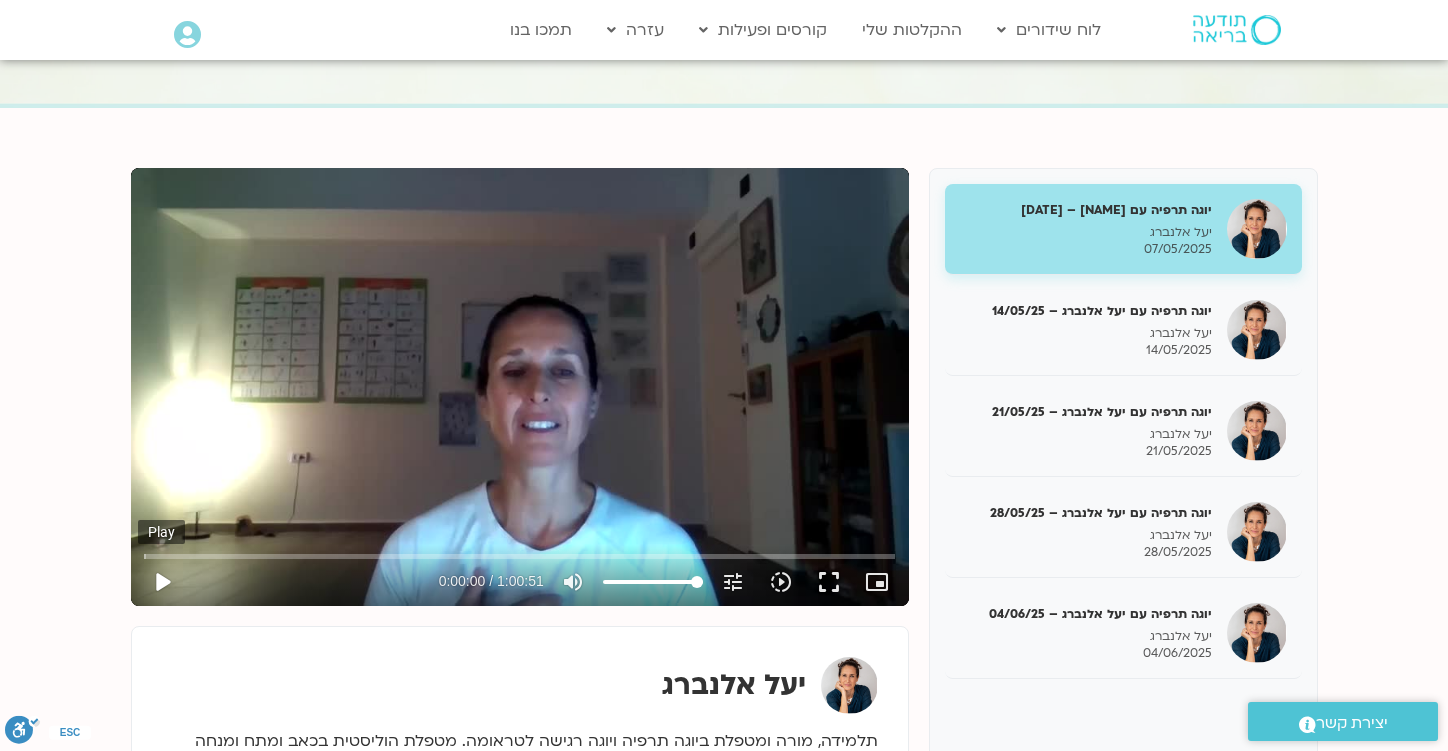 click on "play_arrow" at bounding box center (162, 582) 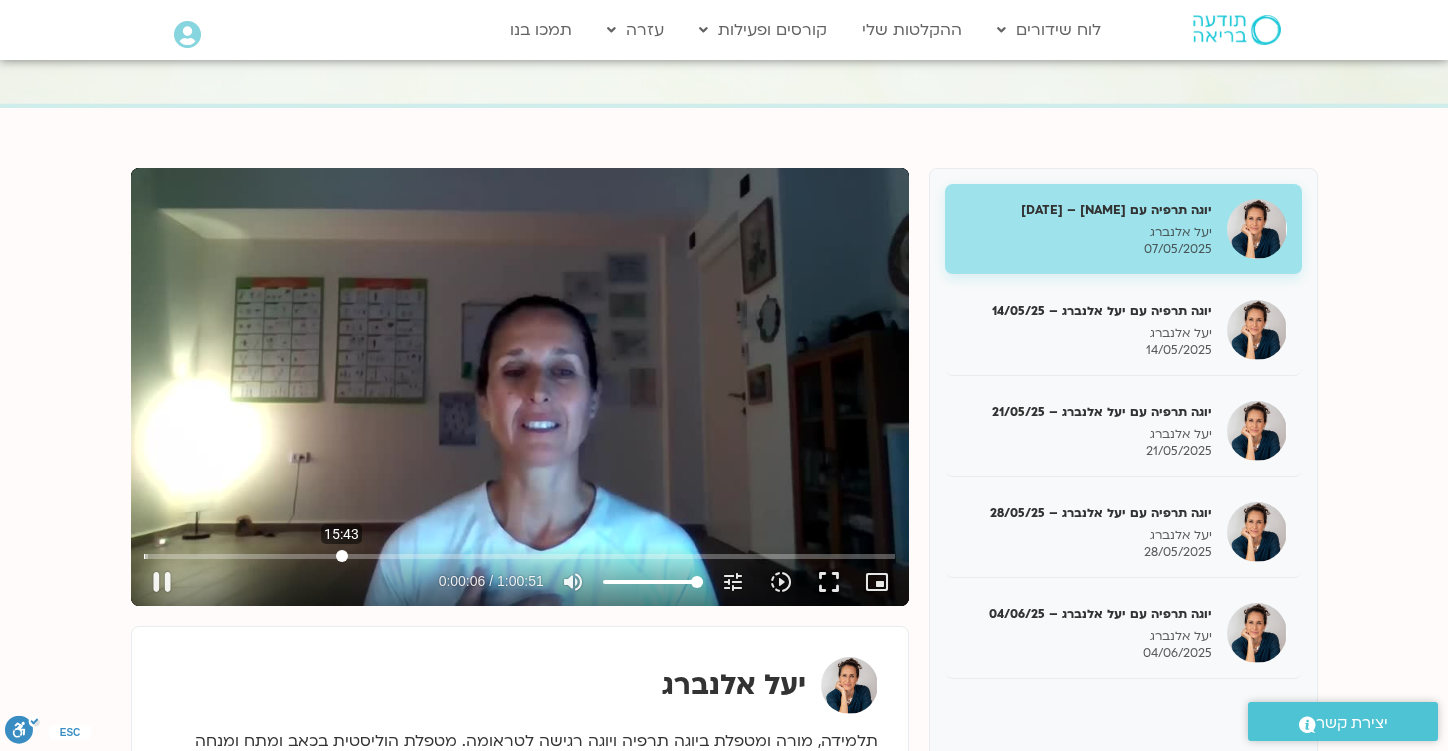 click at bounding box center [519, 556] 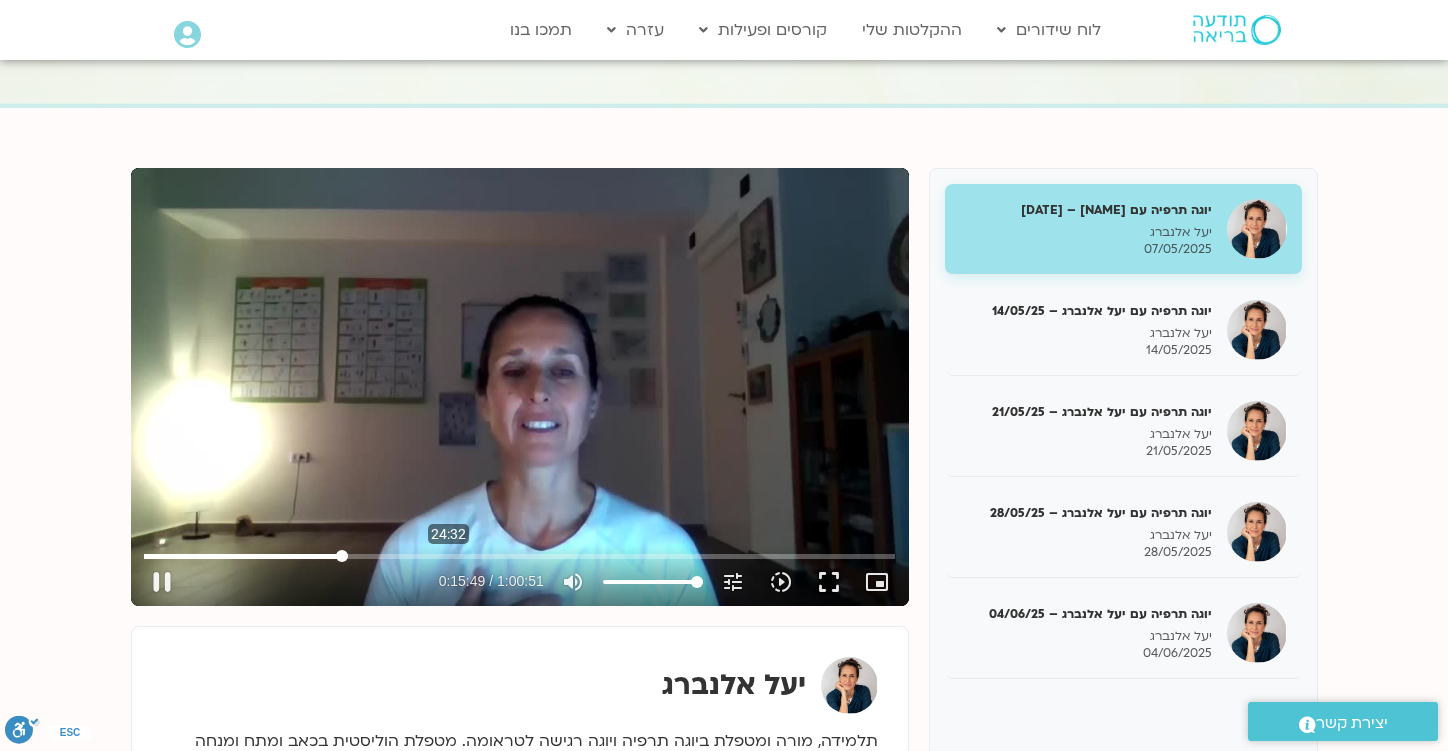 click at bounding box center [519, 556] 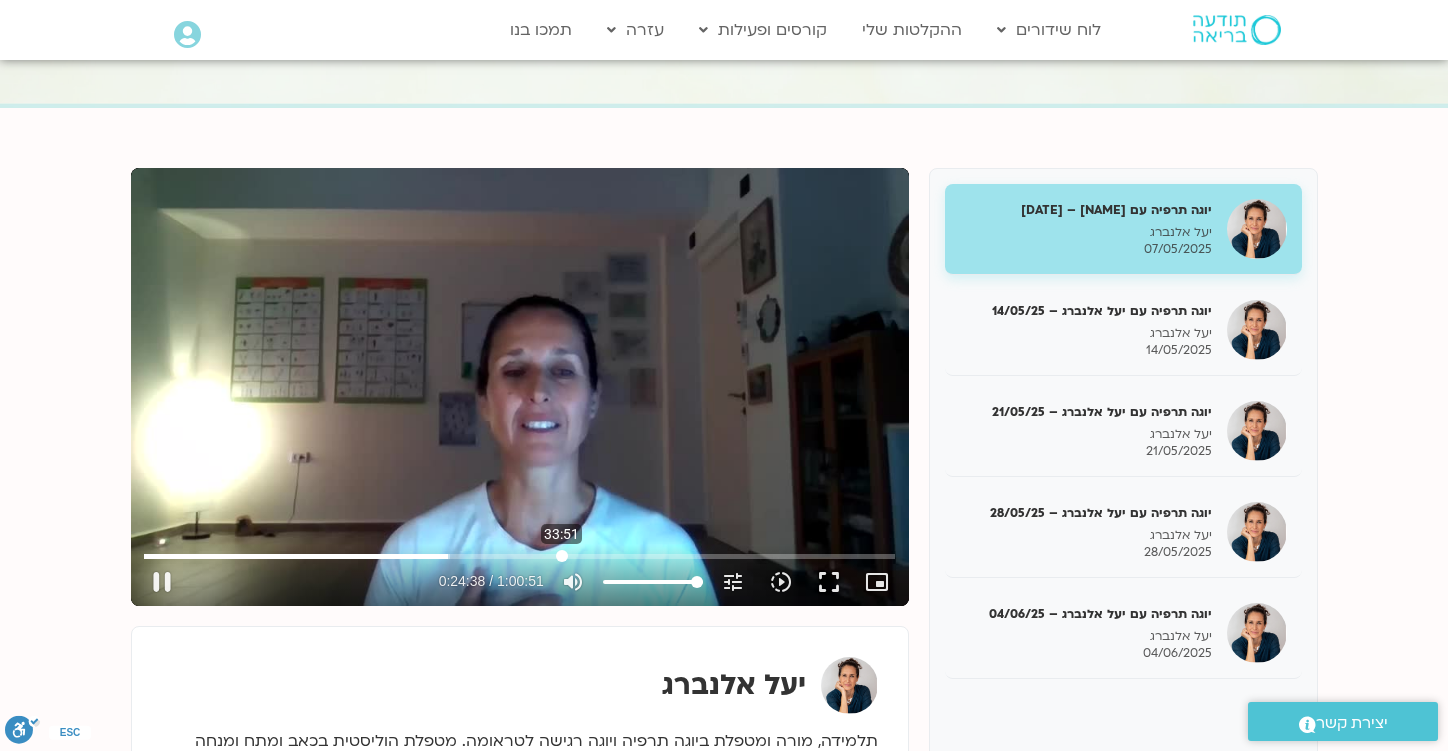 click at bounding box center (519, 556) 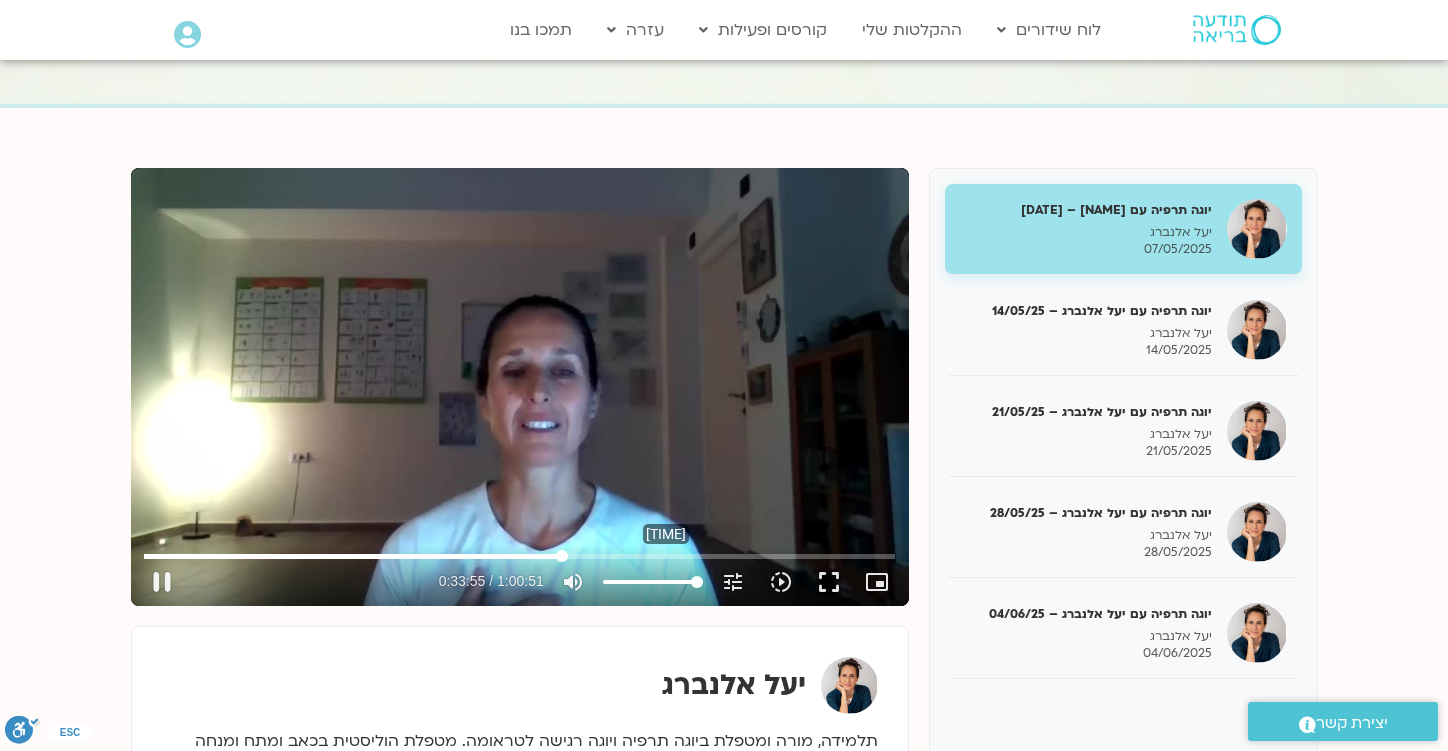 click at bounding box center [519, 556] 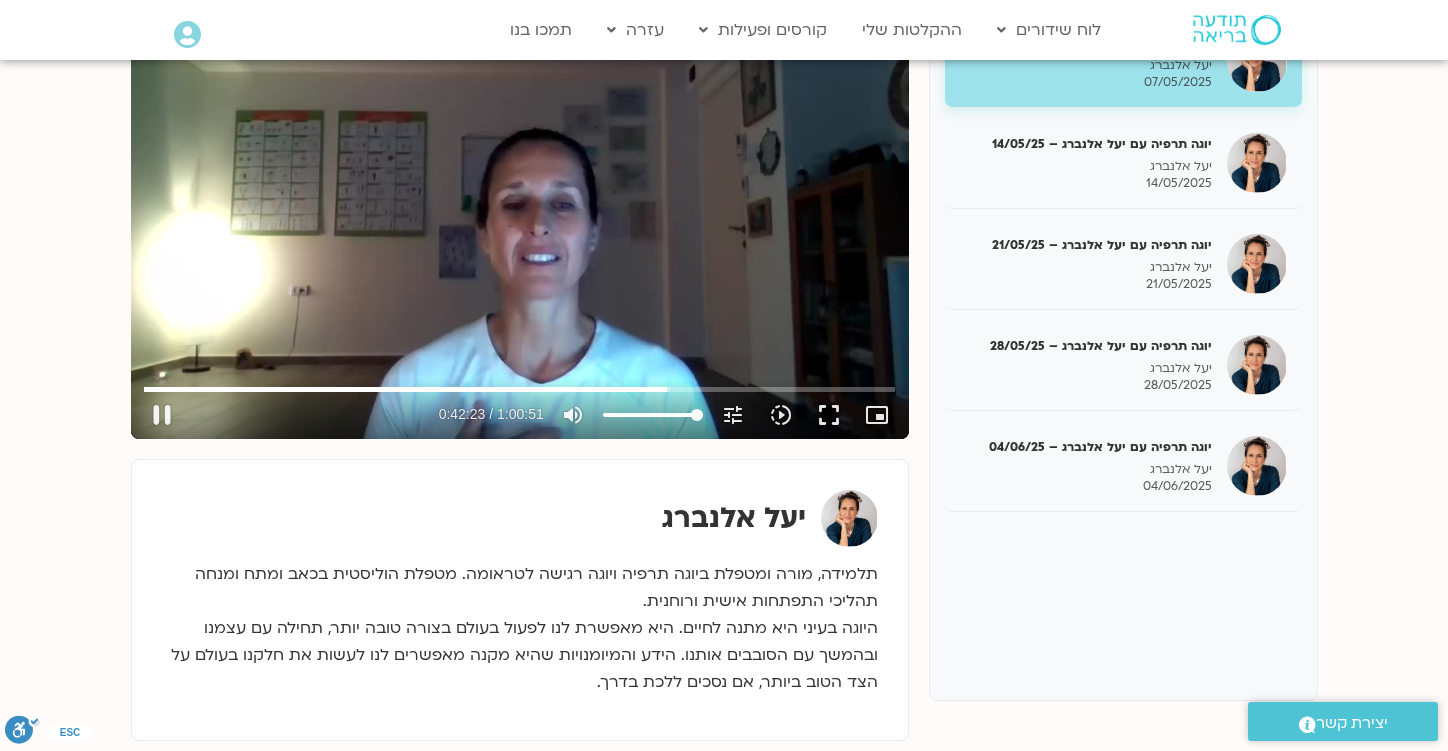 scroll, scrollTop: 325, scrollLeft: 0, axis: vertical 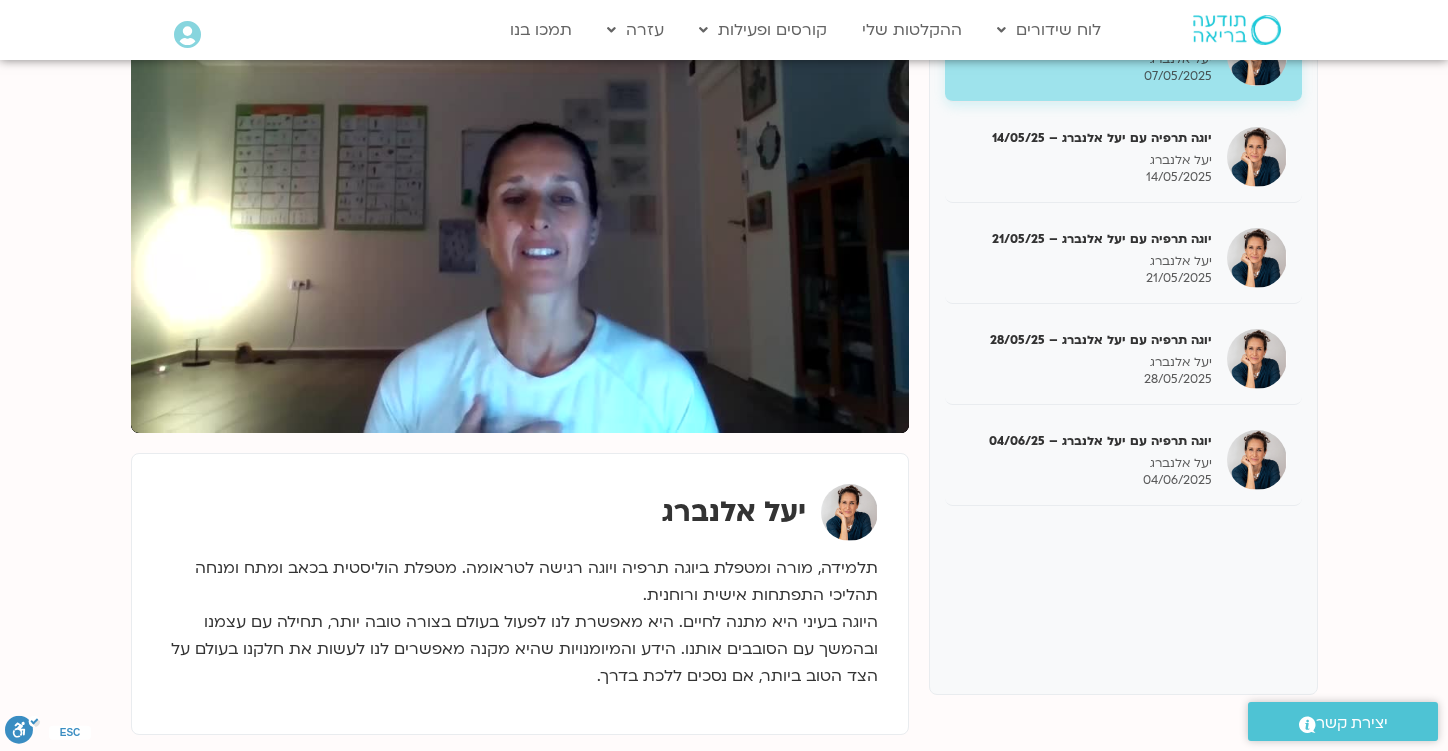 type on "2545.925391" 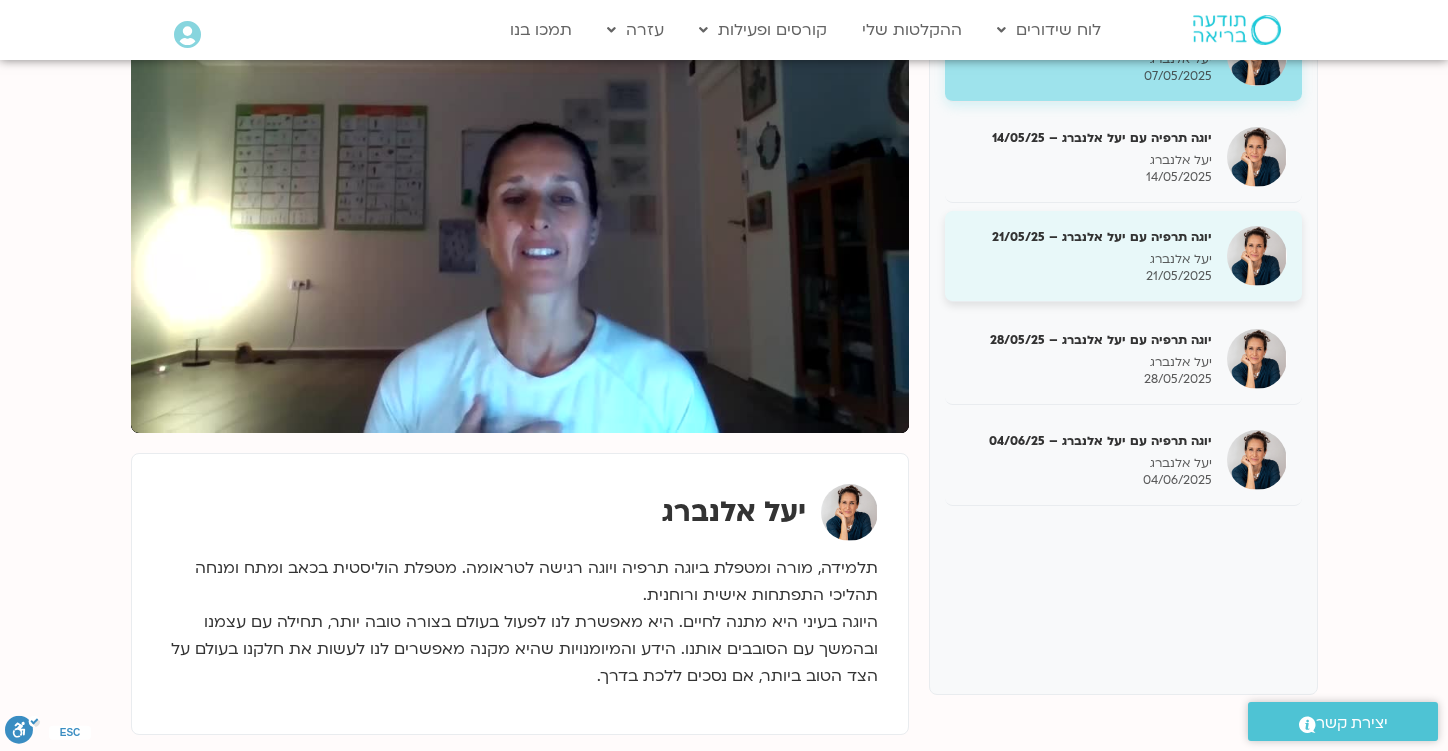 click on "יוגה תרפיה עם יעל אלנברג – 21/05/25" at bounding box center [1086, 237] 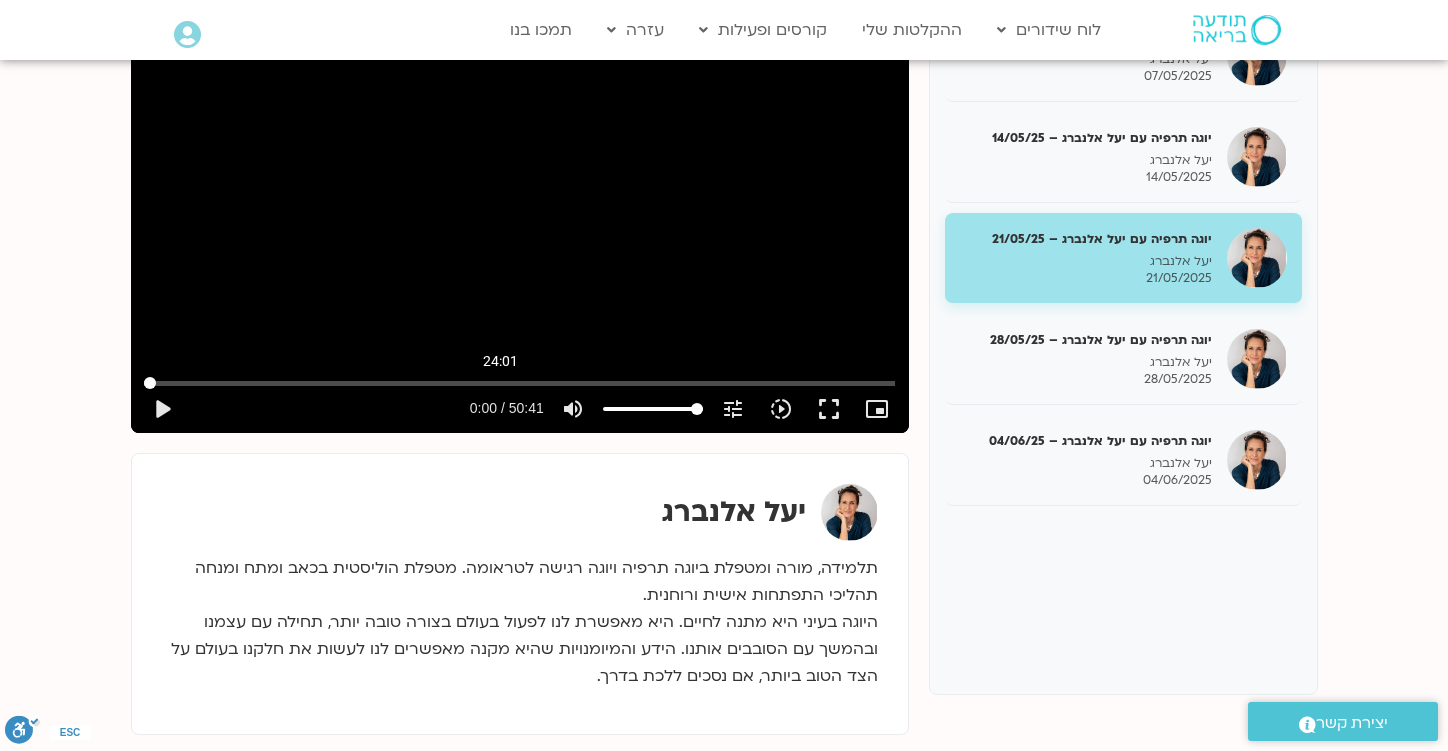 click at bounding box center [519, 383] 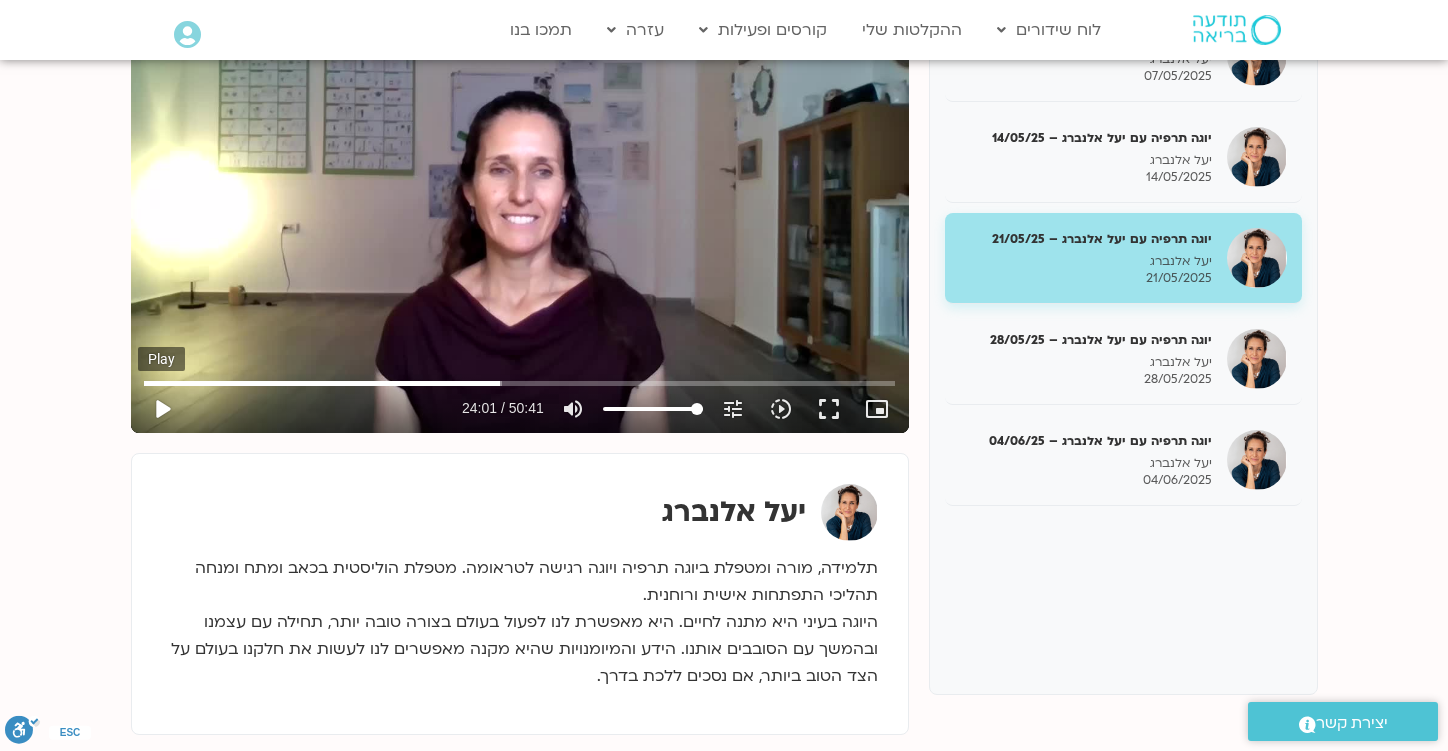 click on "play_arrow" at bounding box center (162, 409) 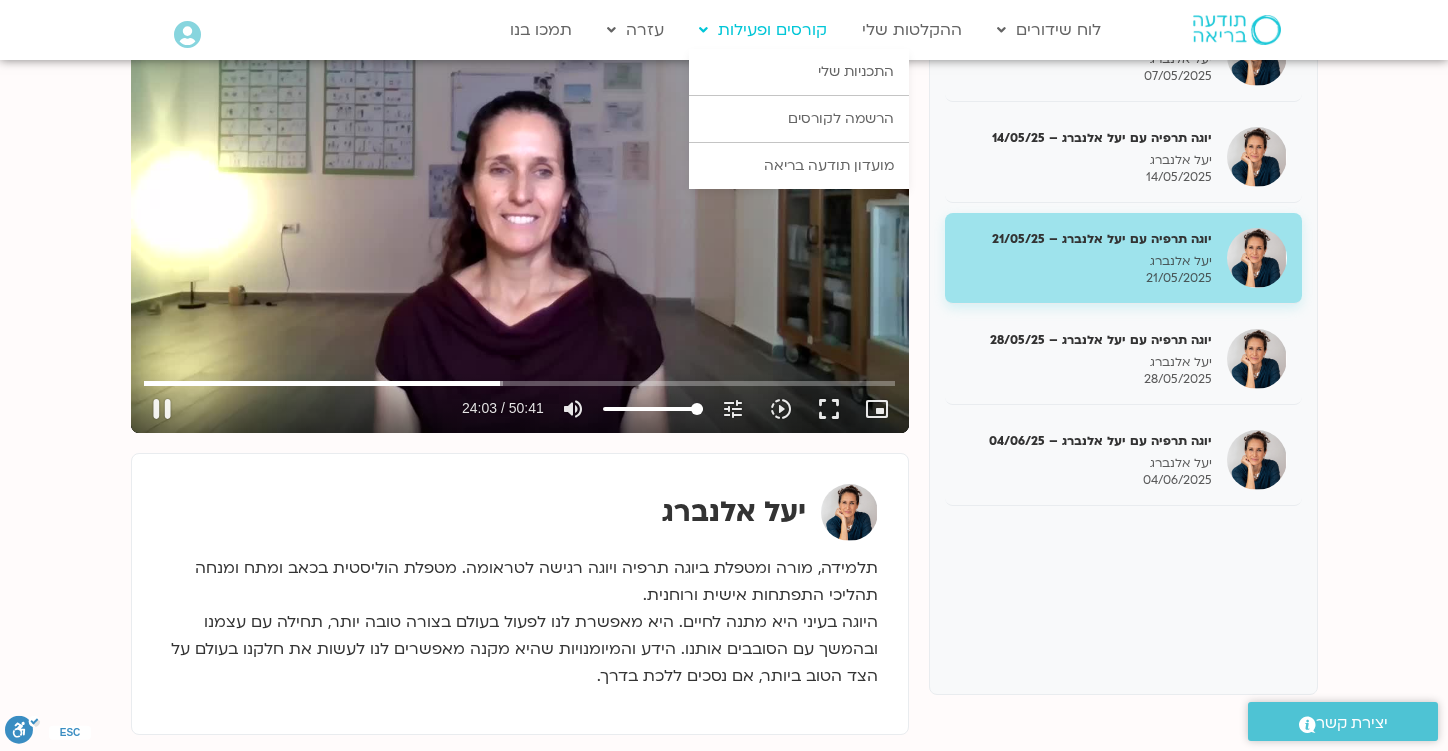 type on "1443.310397" 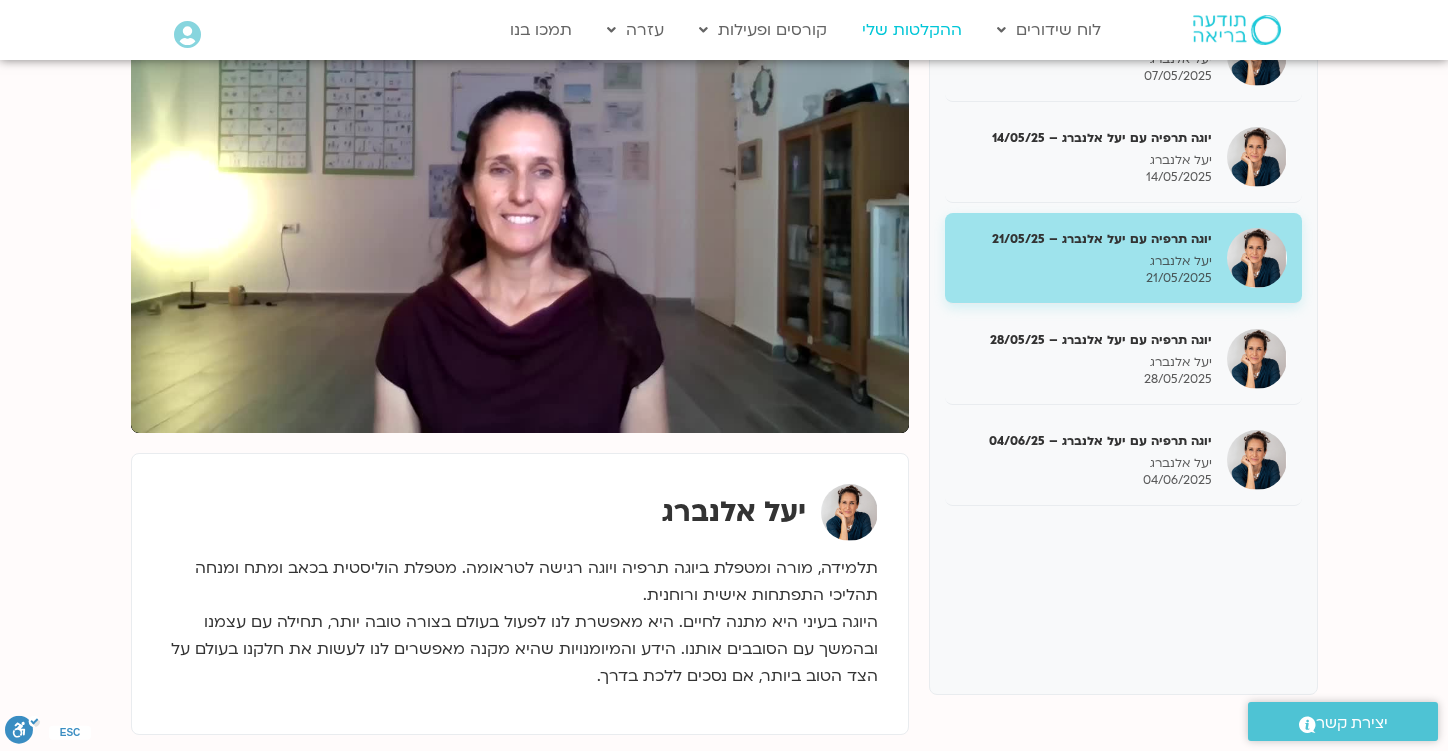 click on "ההקלטות שלי" at bounding box center [912, 30] 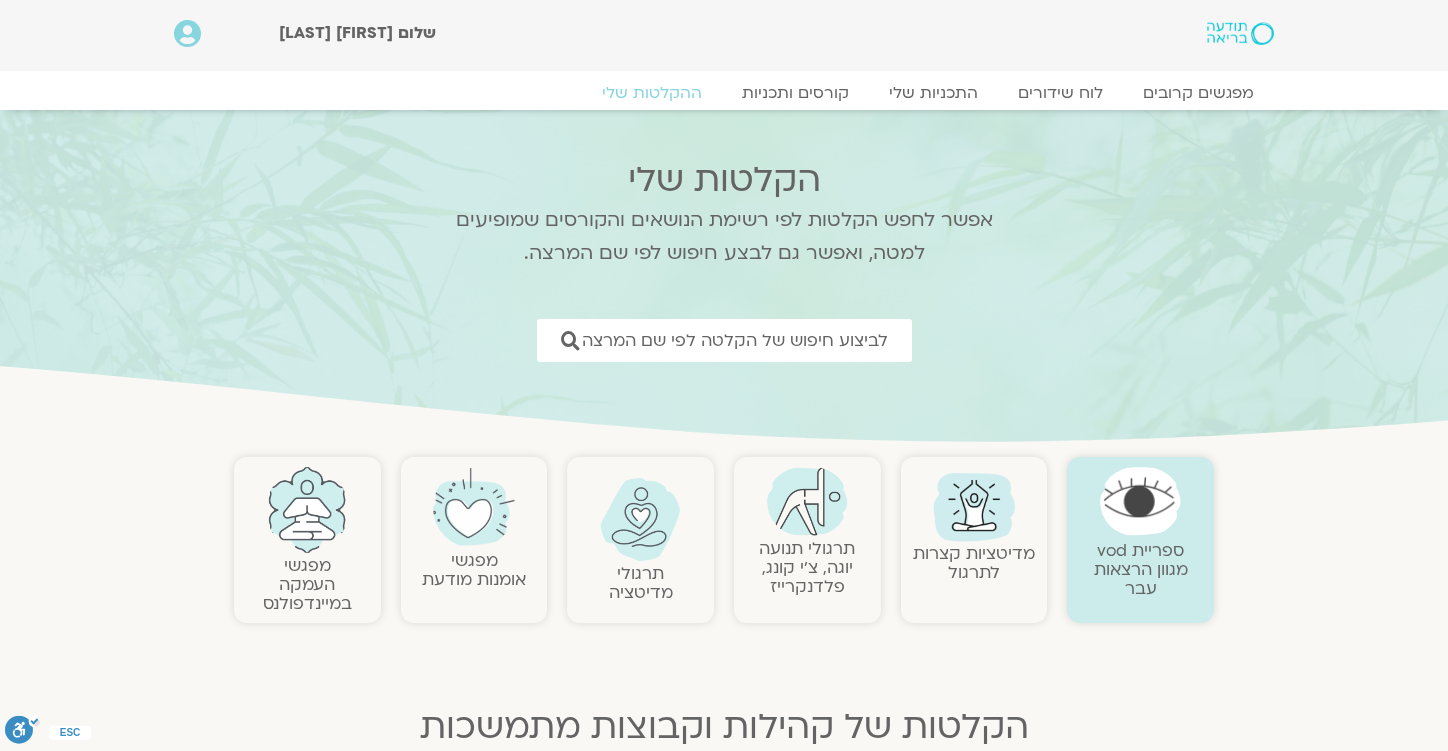 scroll, scrollTop: 0, scrollLeft: 0, axis: both 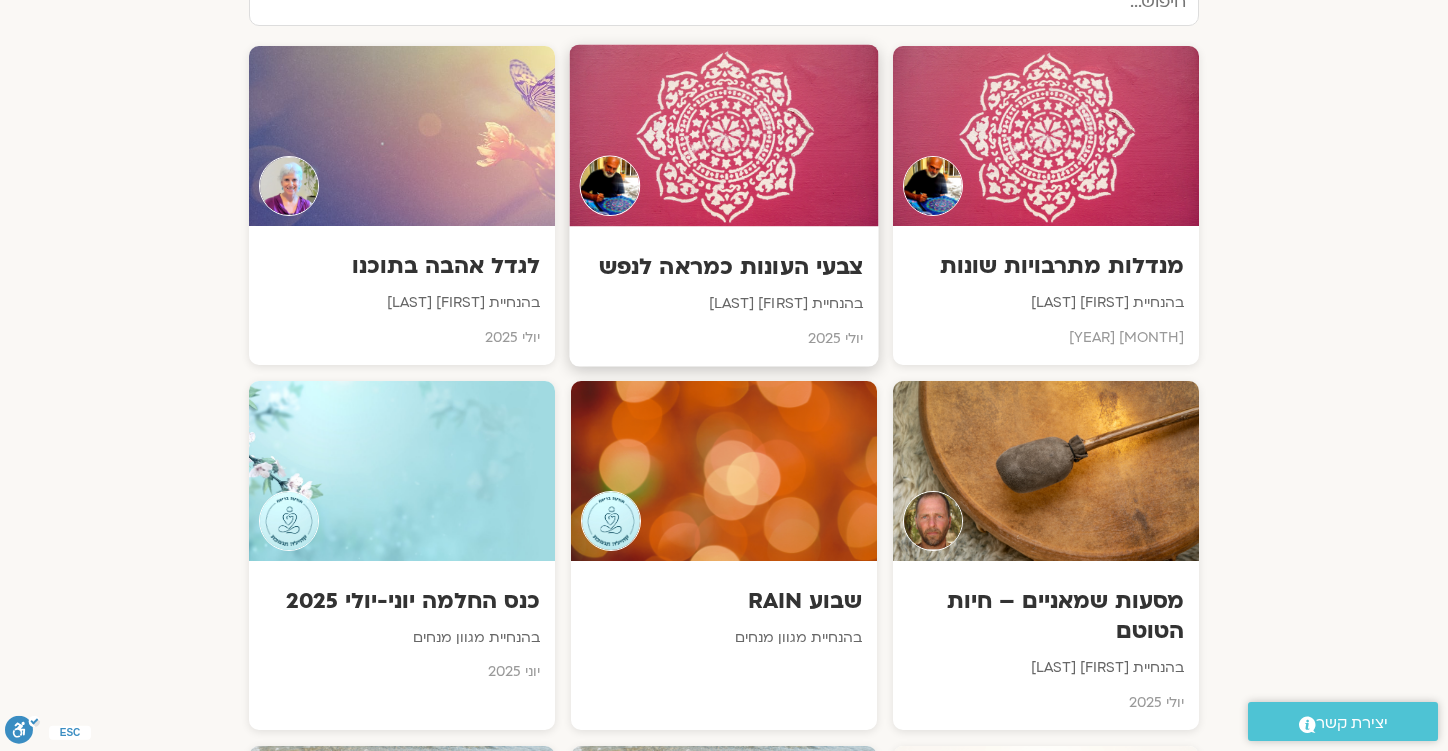 click on "צבעי העונות כמראה לנפש" at bounding box center [724, 266] 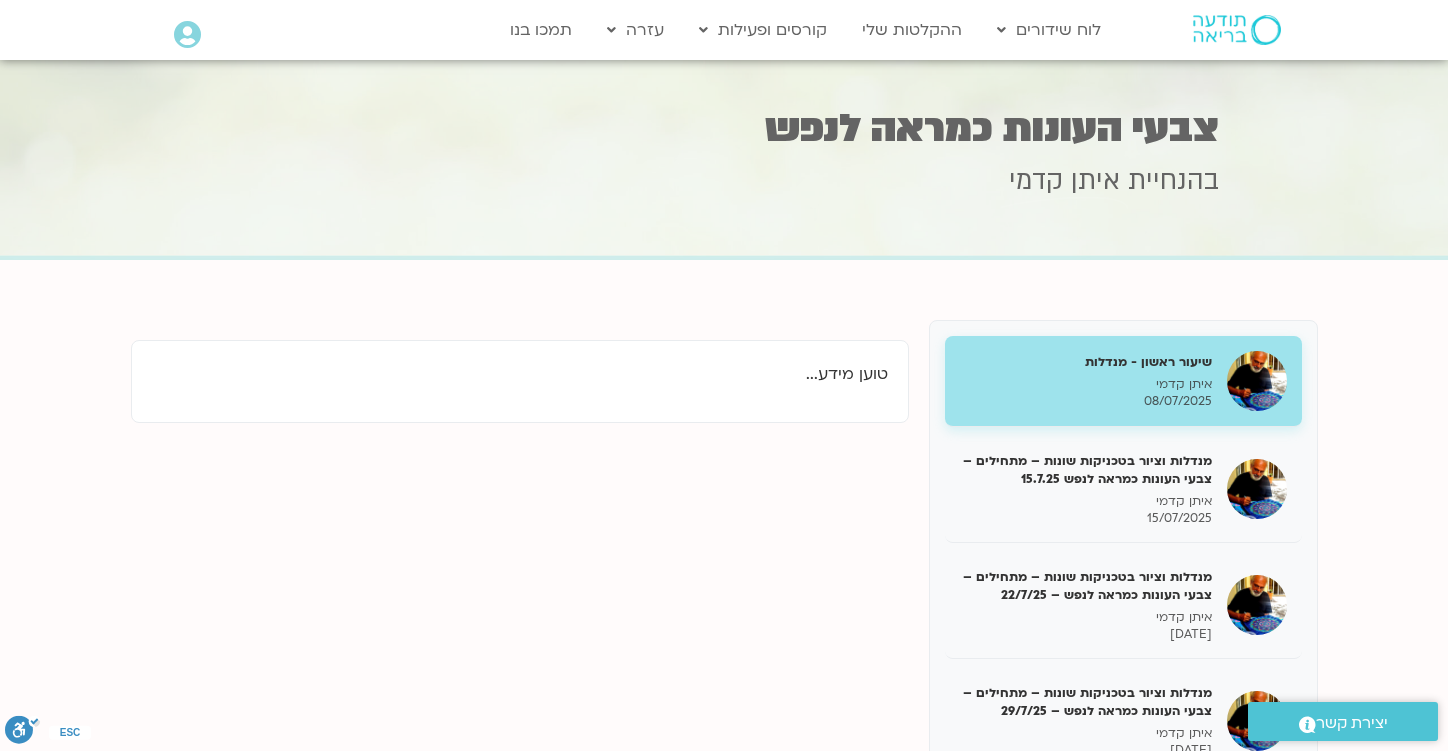 scroll, scrollTop: 0, scrollLeft: 0, axis: both 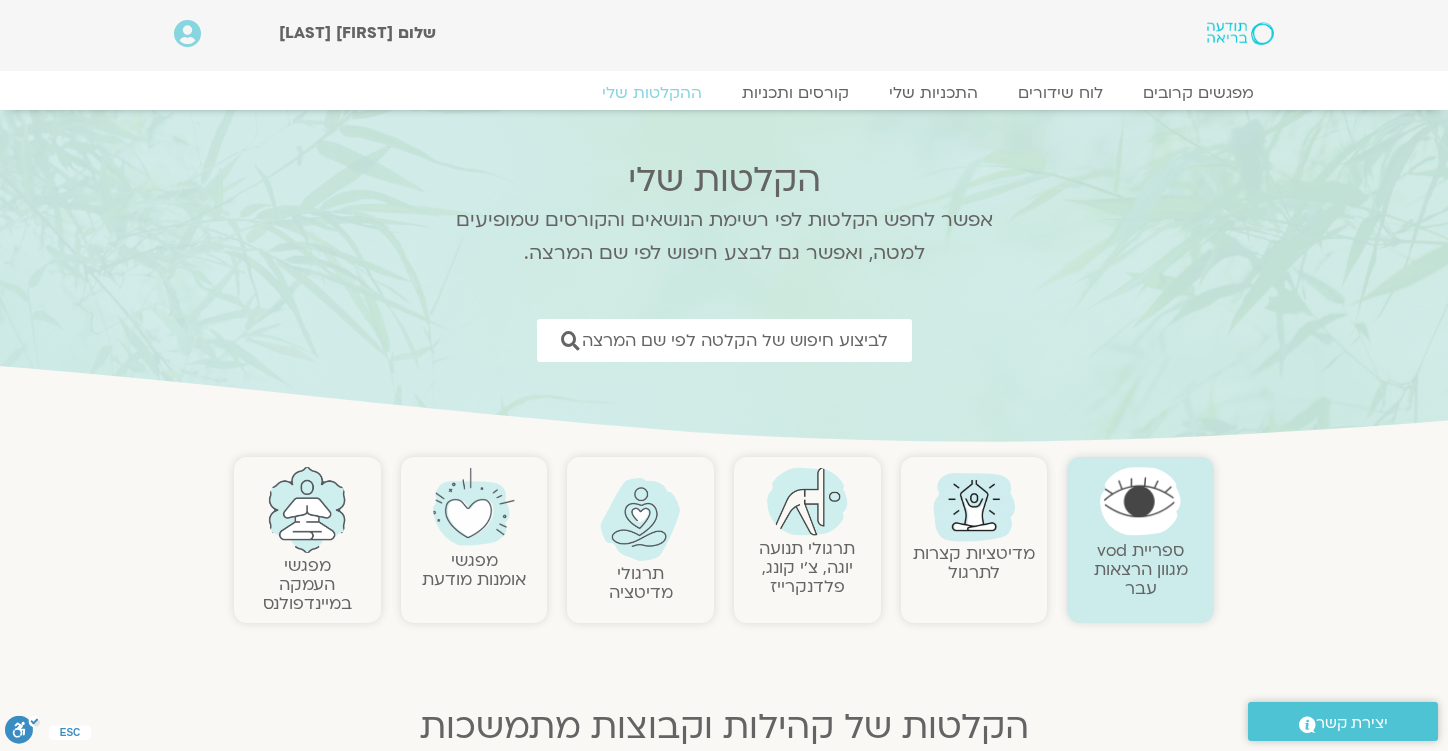 click at bounding box center (640, 519) 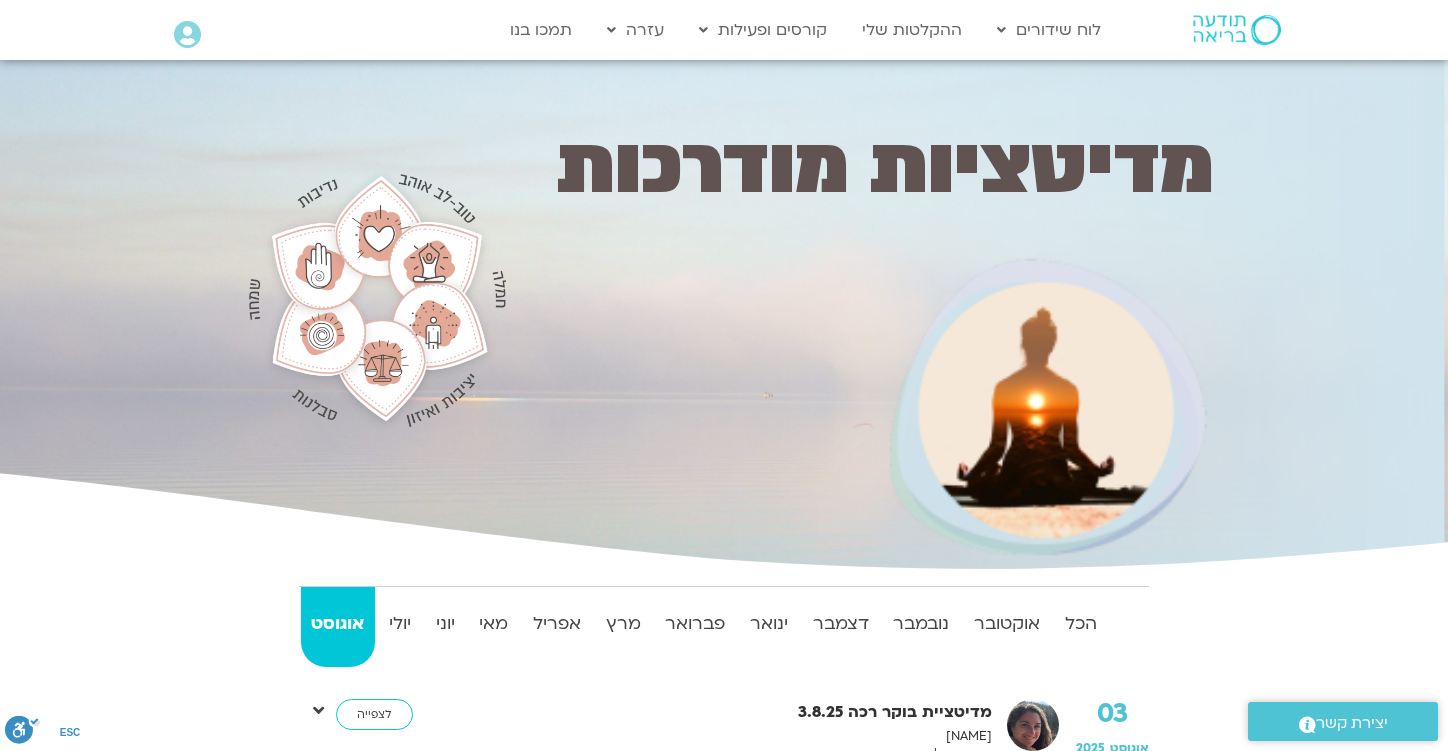 scroll, scrollTop: 0, scrollLeft: 0, axis: both 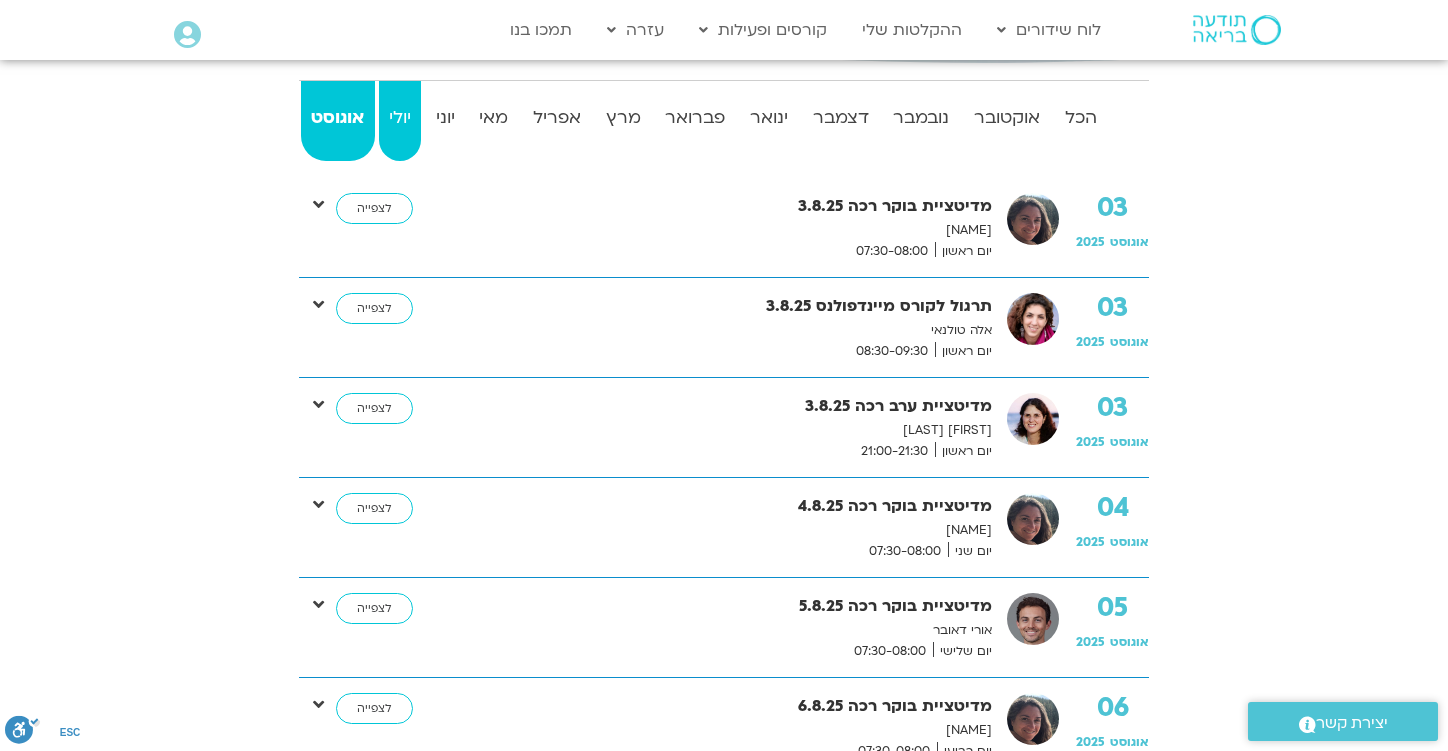 click on "יולי" at bounding box center [400, 118] 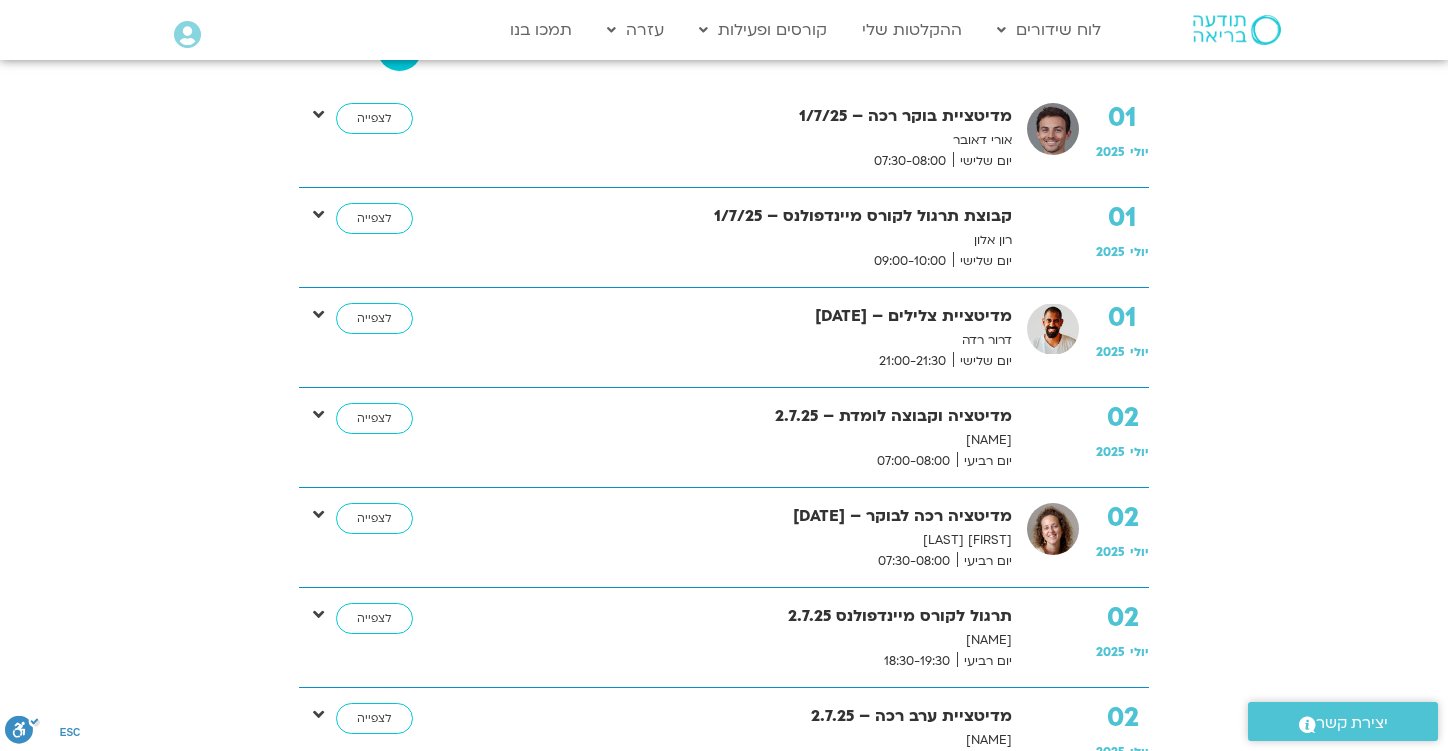 scroll, scrollTop: 691, scrollLeft: 0, axis: vertical 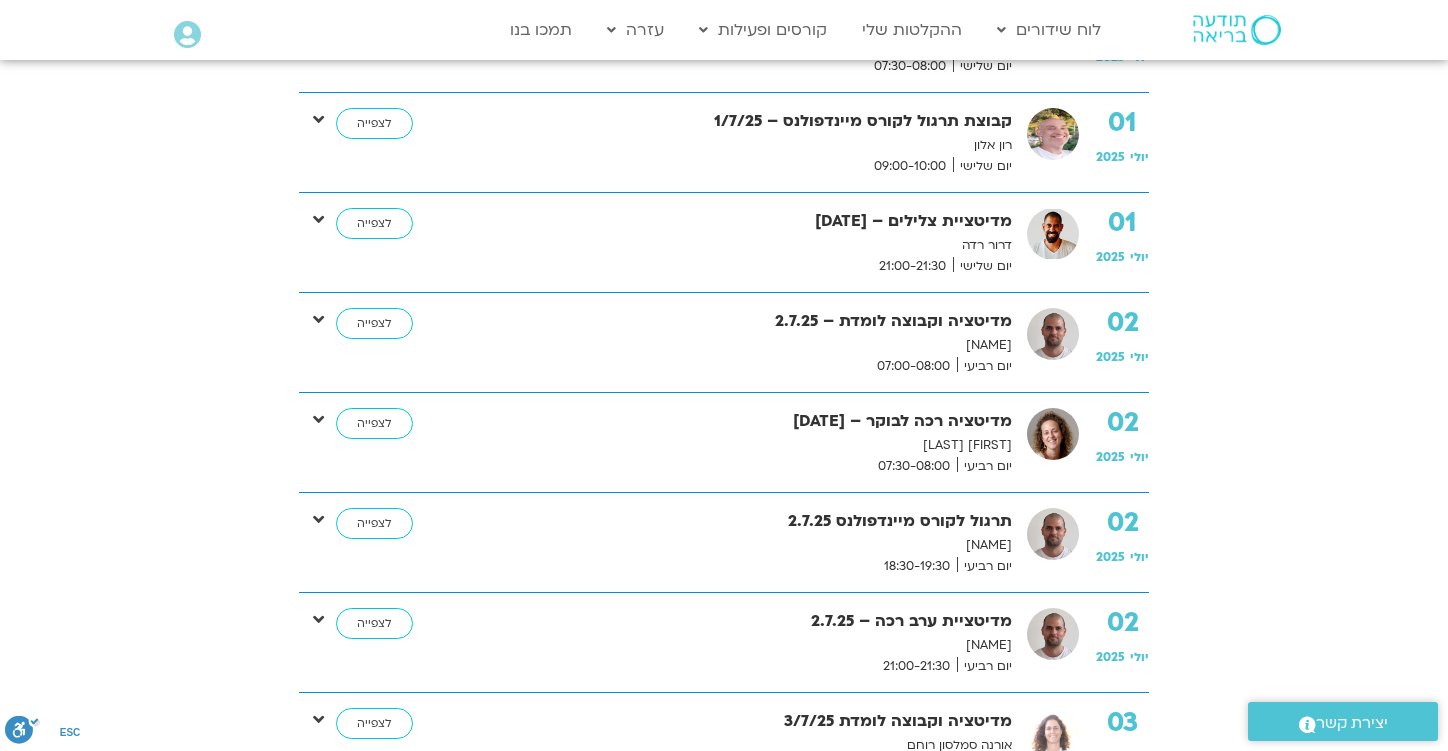 click on "תרגול לקורס מיינדפולנס 2.7.25" at bounding box center [749, 521] 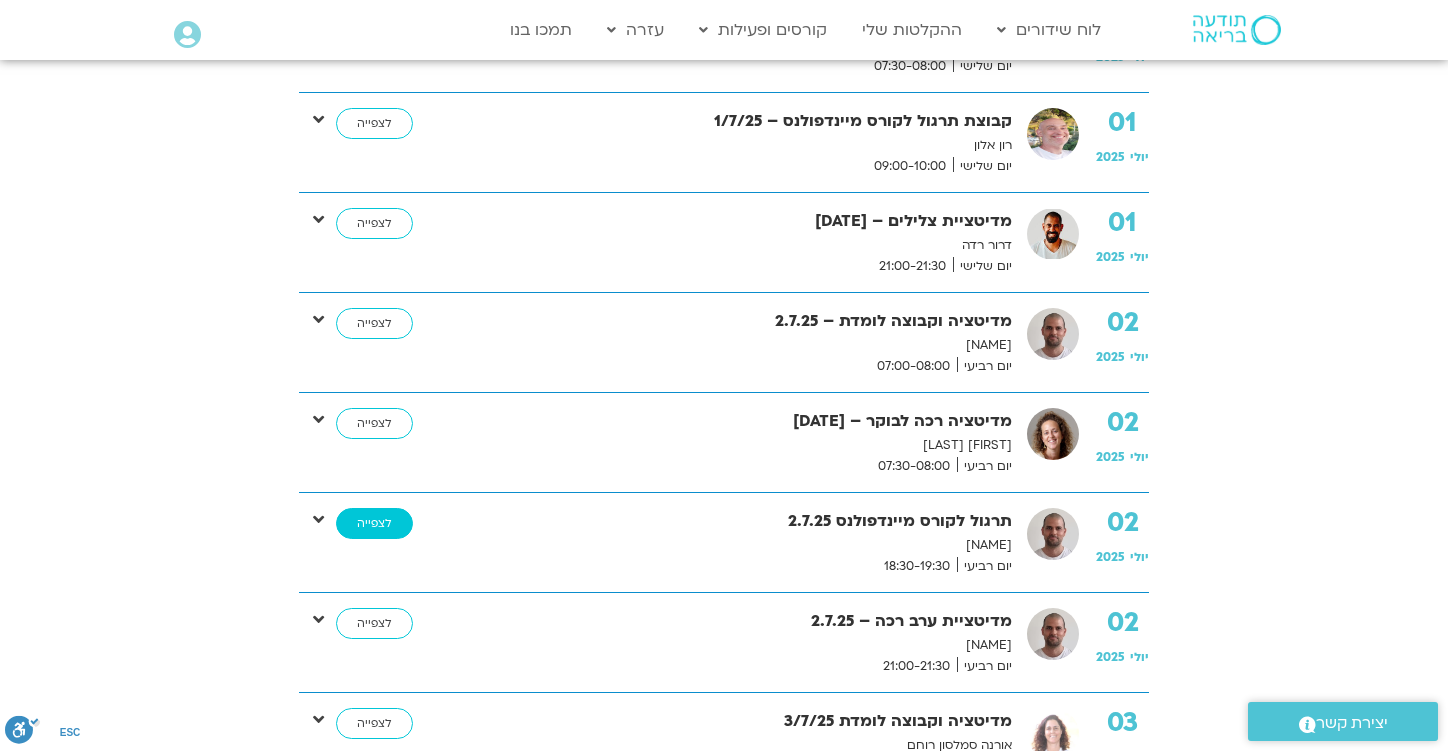 click on "לצפייה" at bounding box center [374, 524] 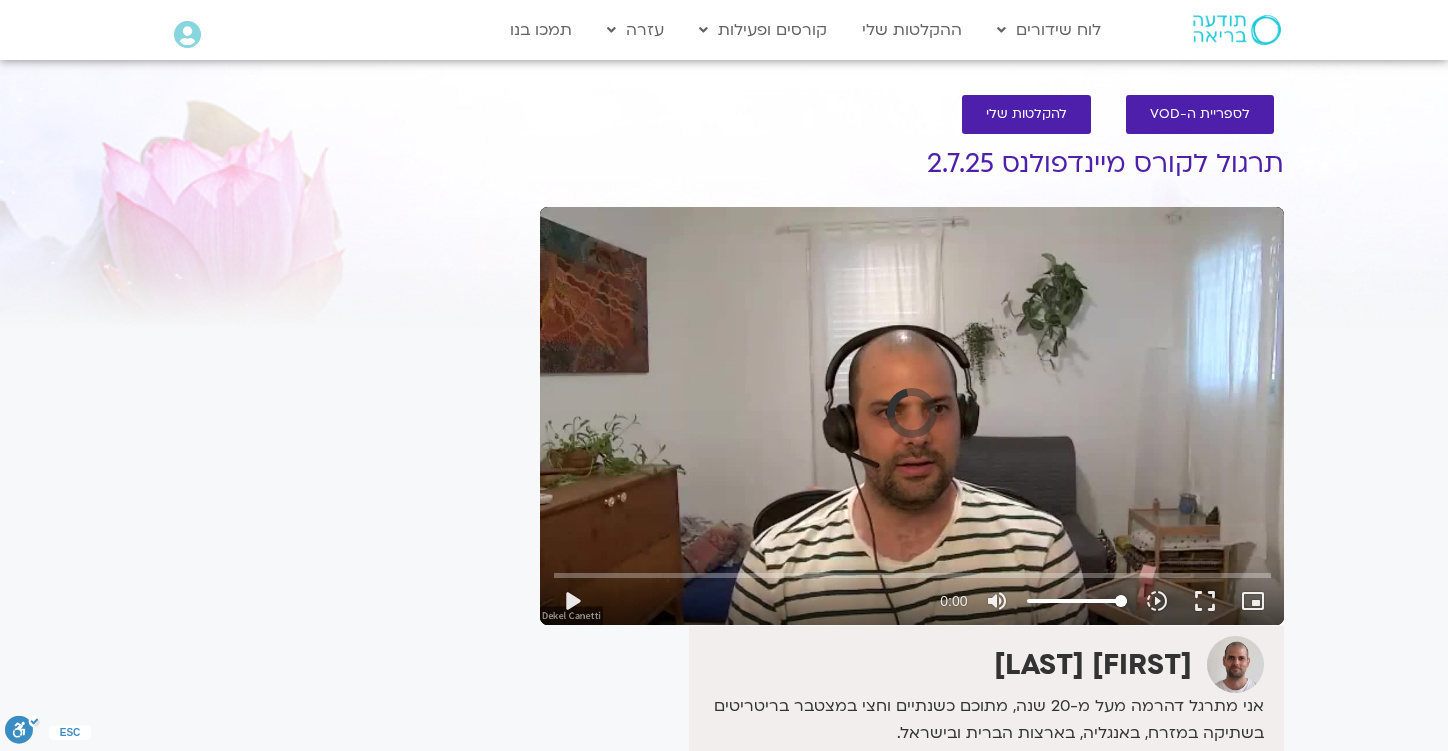 scroll, scrollTop: 0, scrollLeft: 0, axis: both 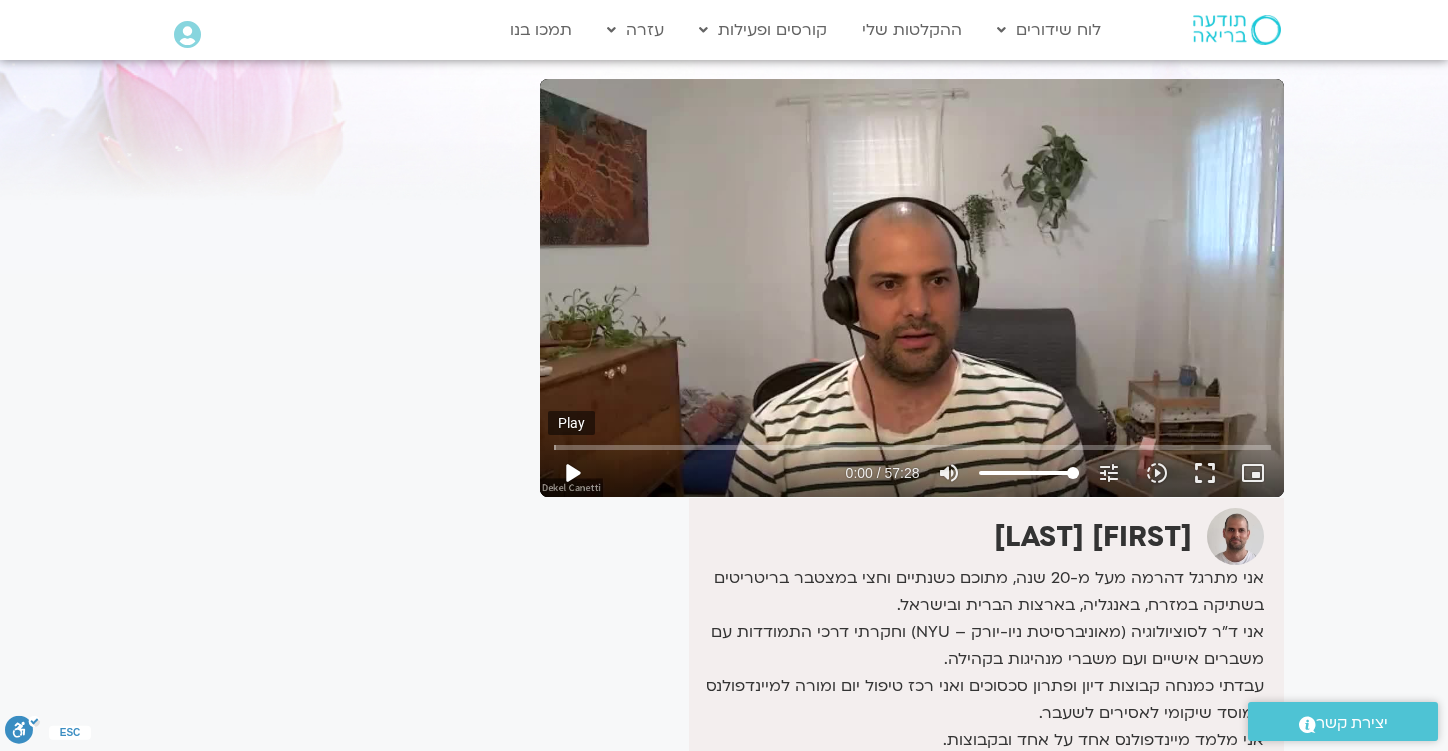 click on "play_arrow" at bounding box center (572, 473) 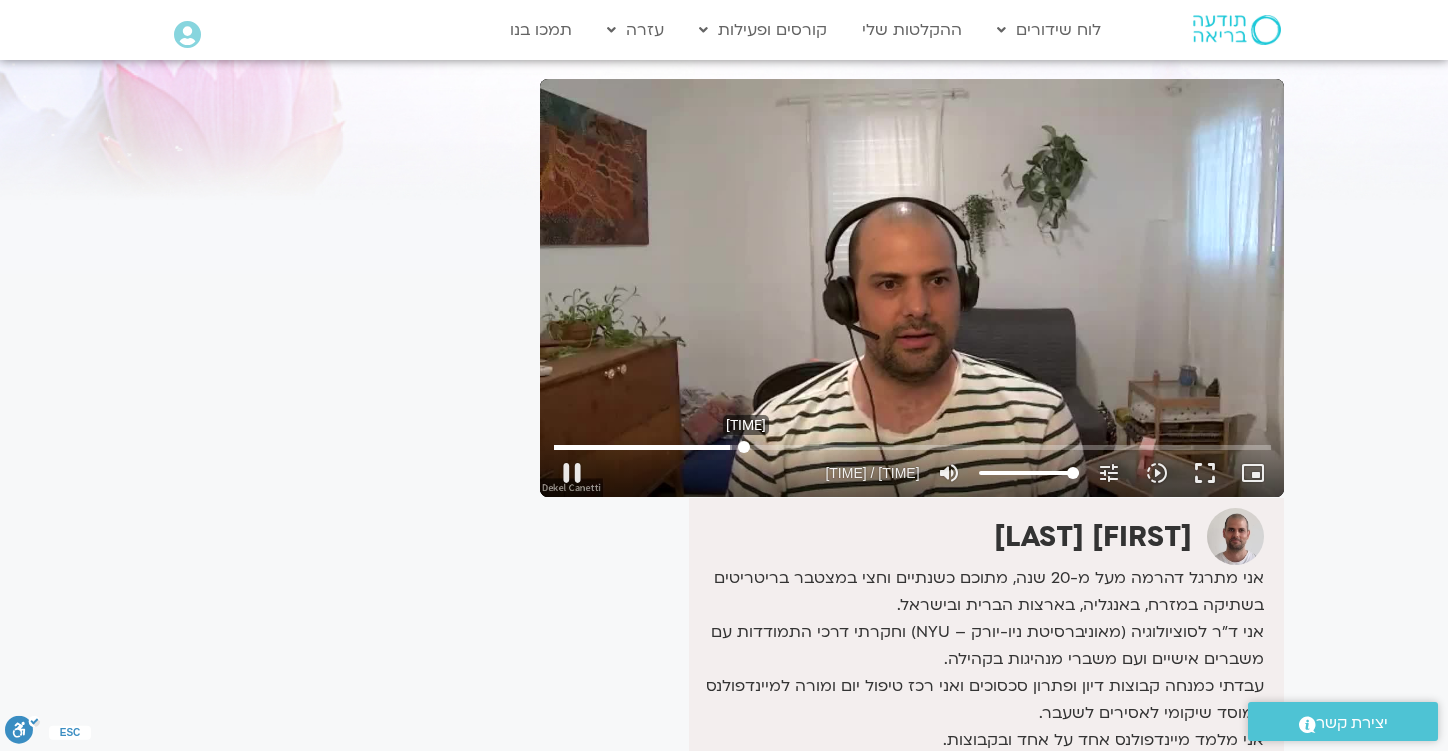 click at bounding box center (912, 447) 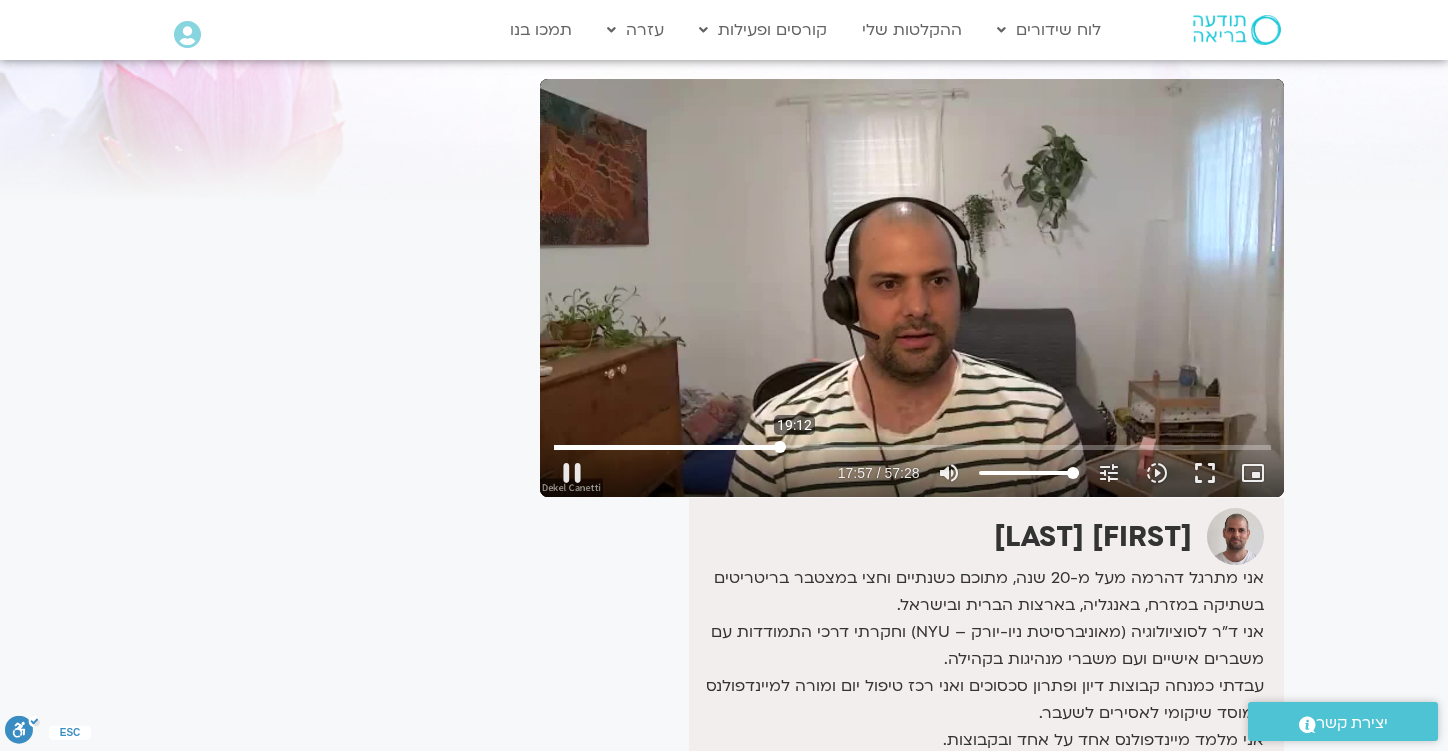click at bounding box center (912, 447) 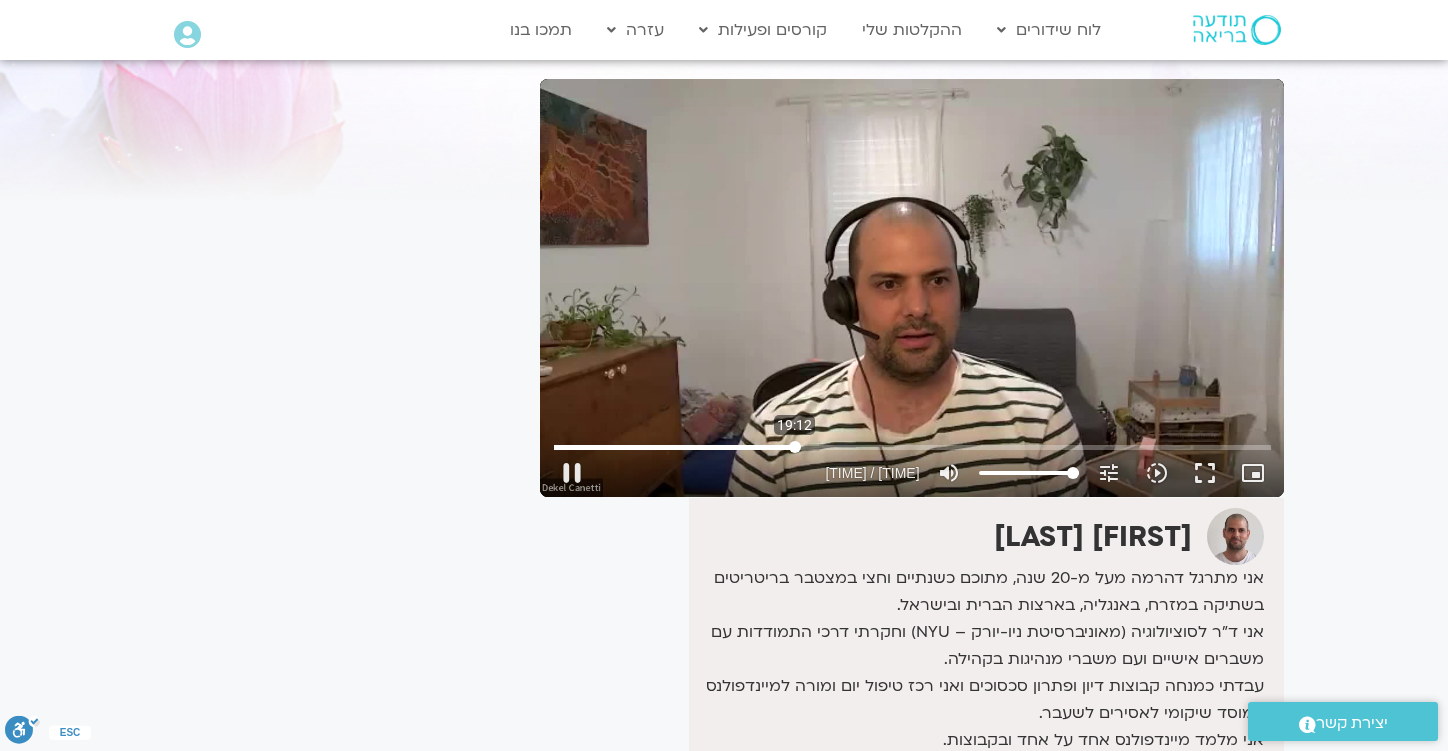 click at bounding box center [912, 447] 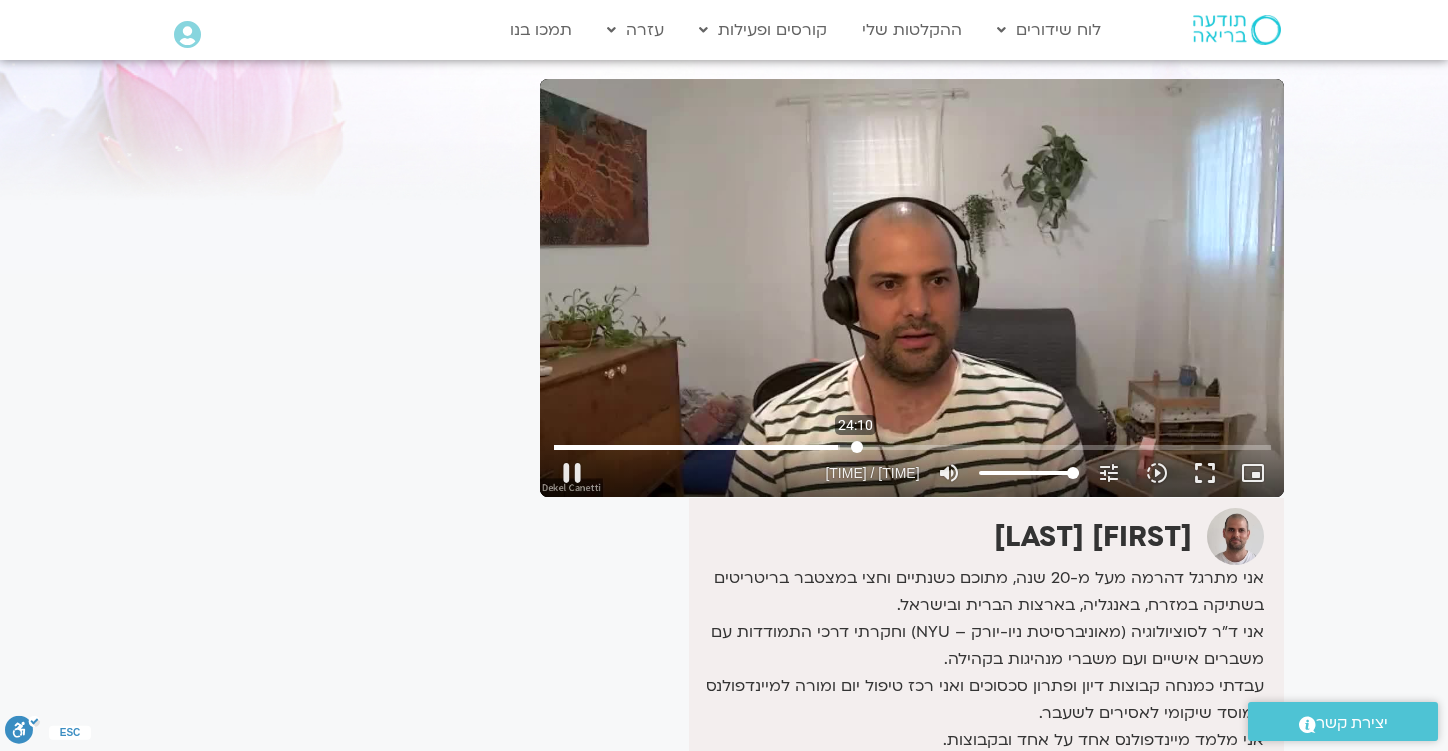 click at bounding box center [912, 447] 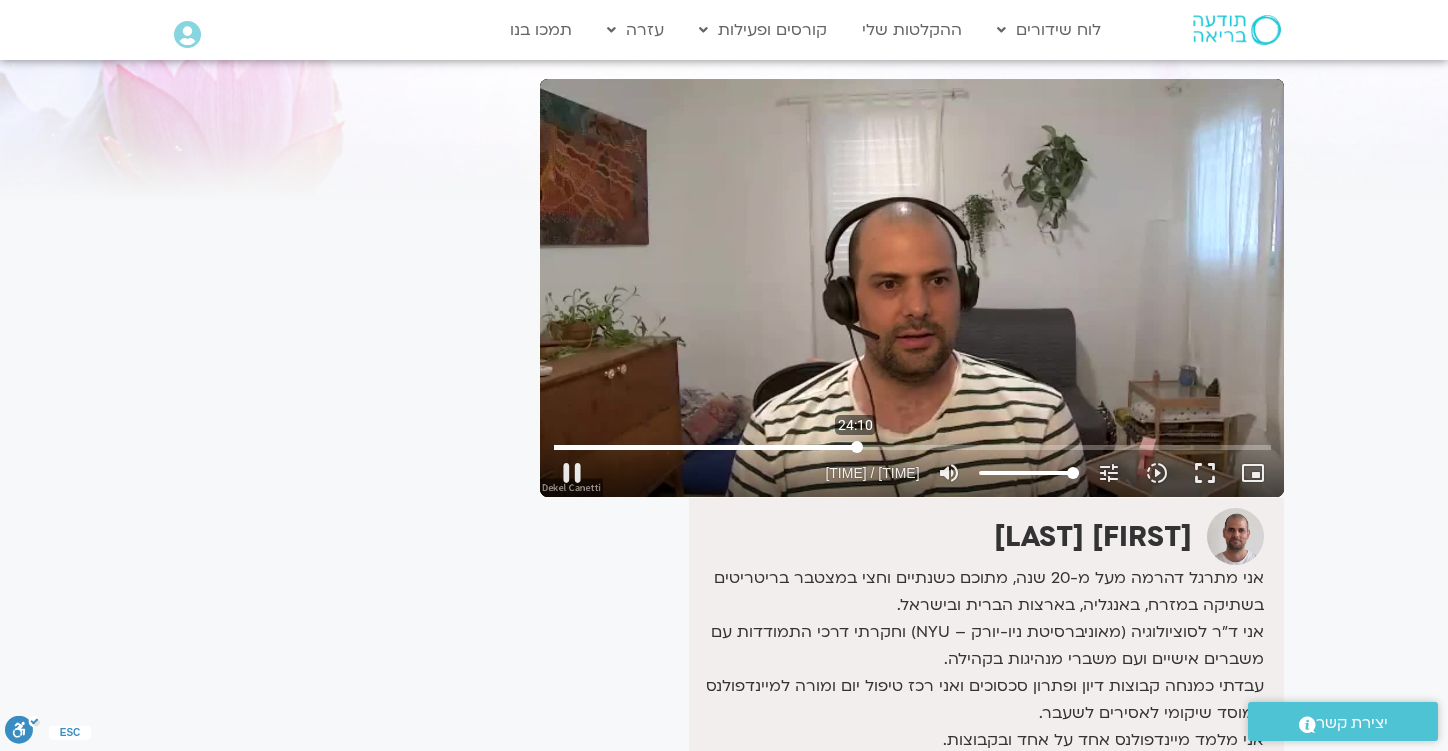 type on "1455.320575" 